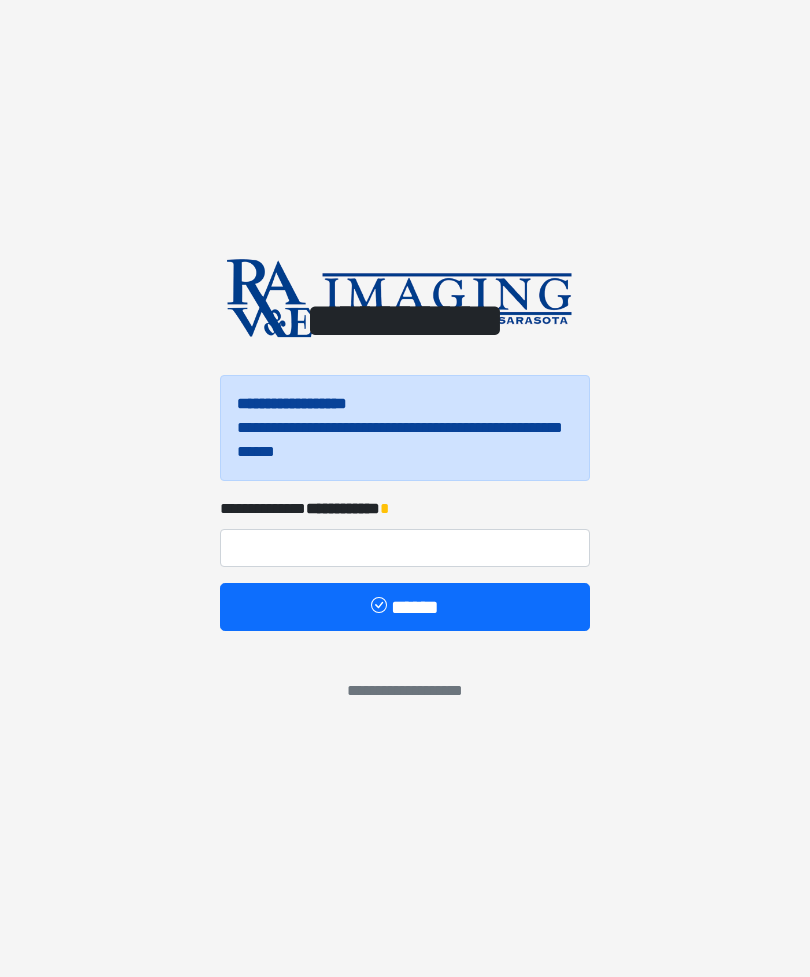 scroll, scrollTop: 0, scrollLeft: 0, axis: both 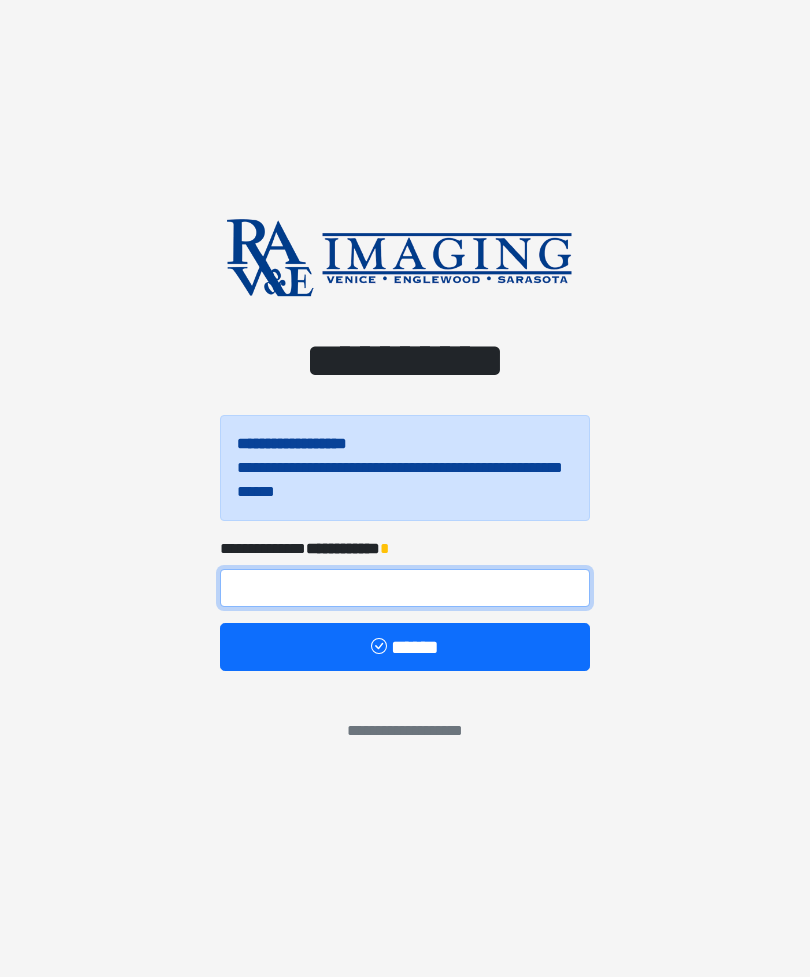 click at bounding box center (405, 588) 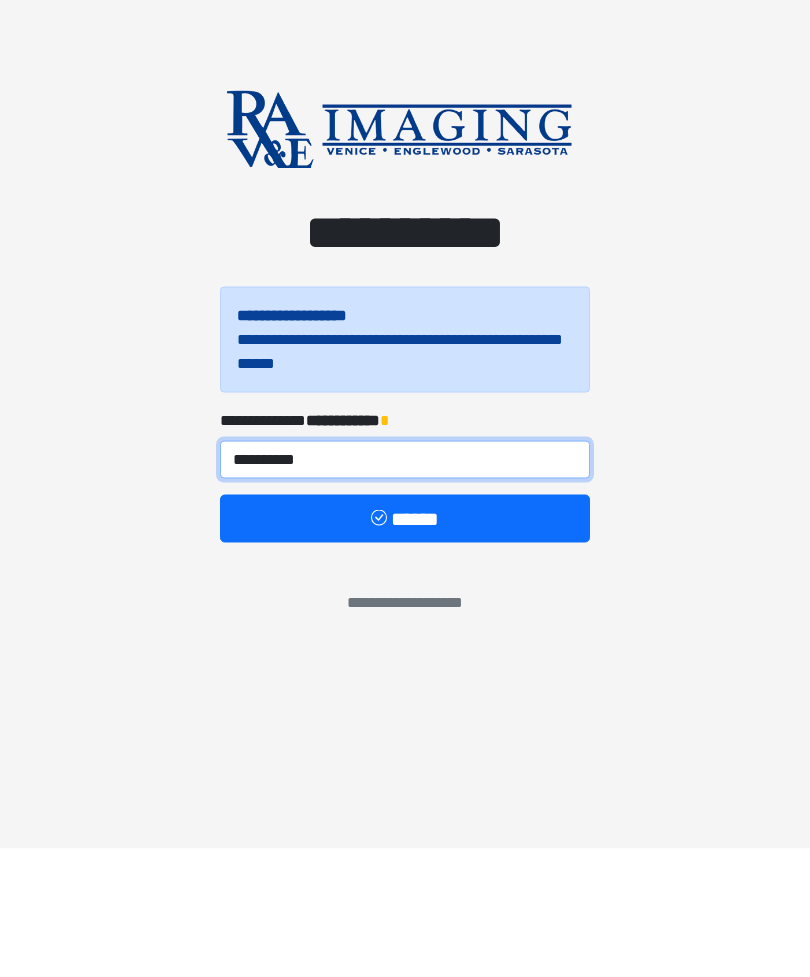 type on "**********" 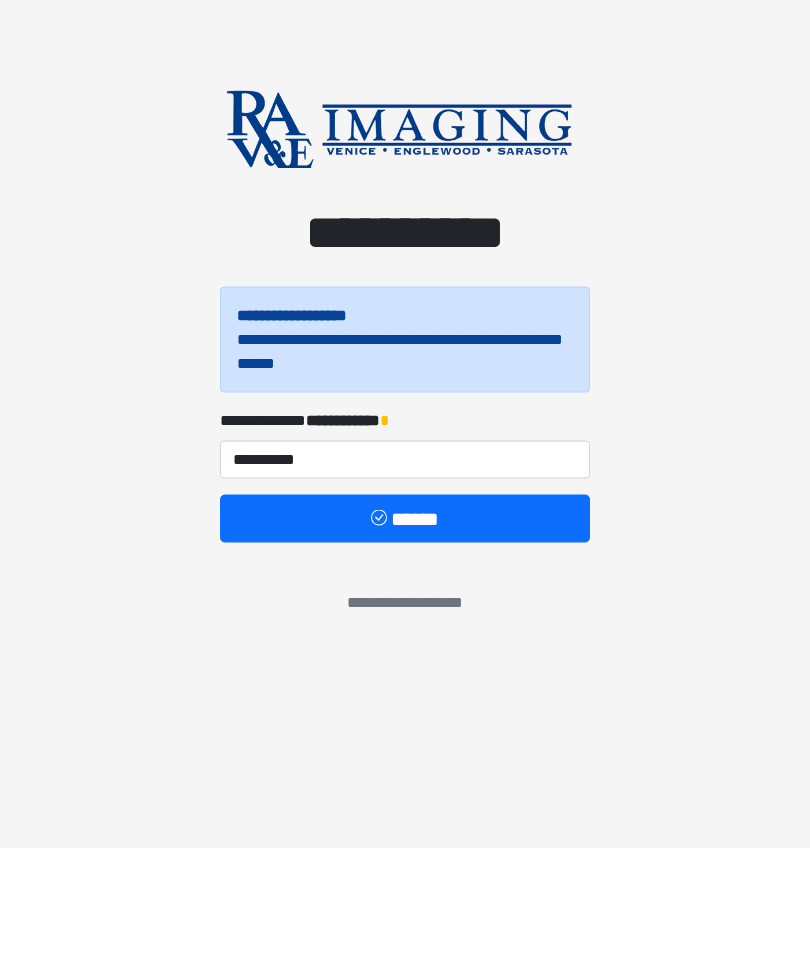 click on "******" at bounding box center [405, 647] 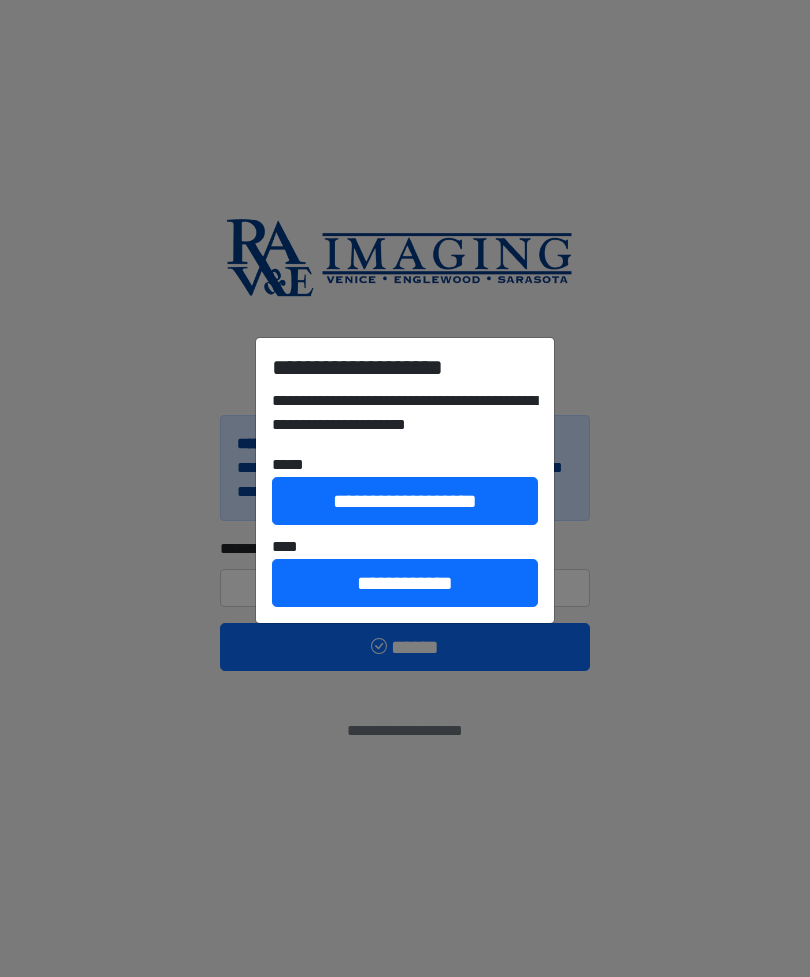 click on "**********" at bounding box center (405, 583) 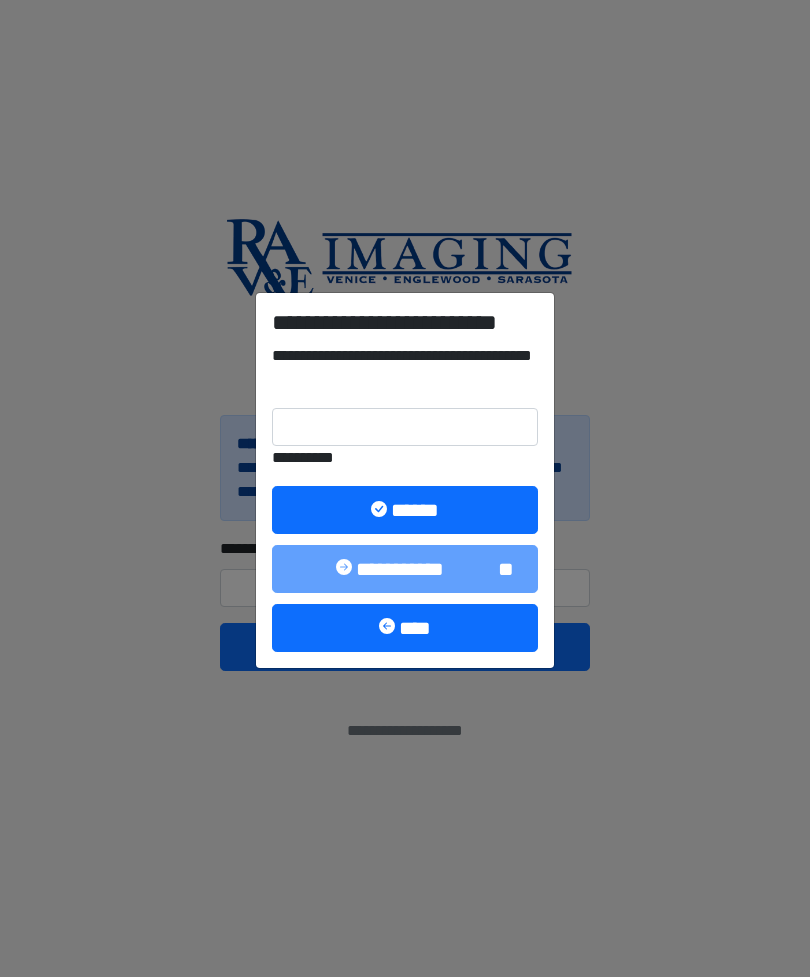 click on "**********" at bounding box center (405, 488) 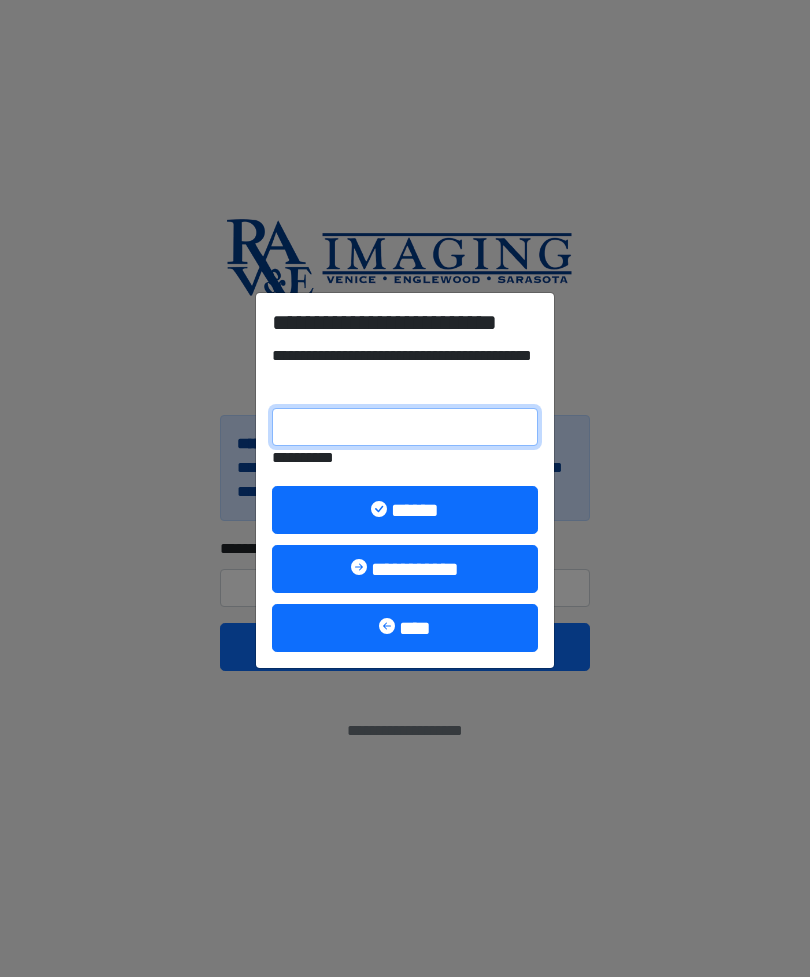 click on "**********" at bounding box center (405, 427) 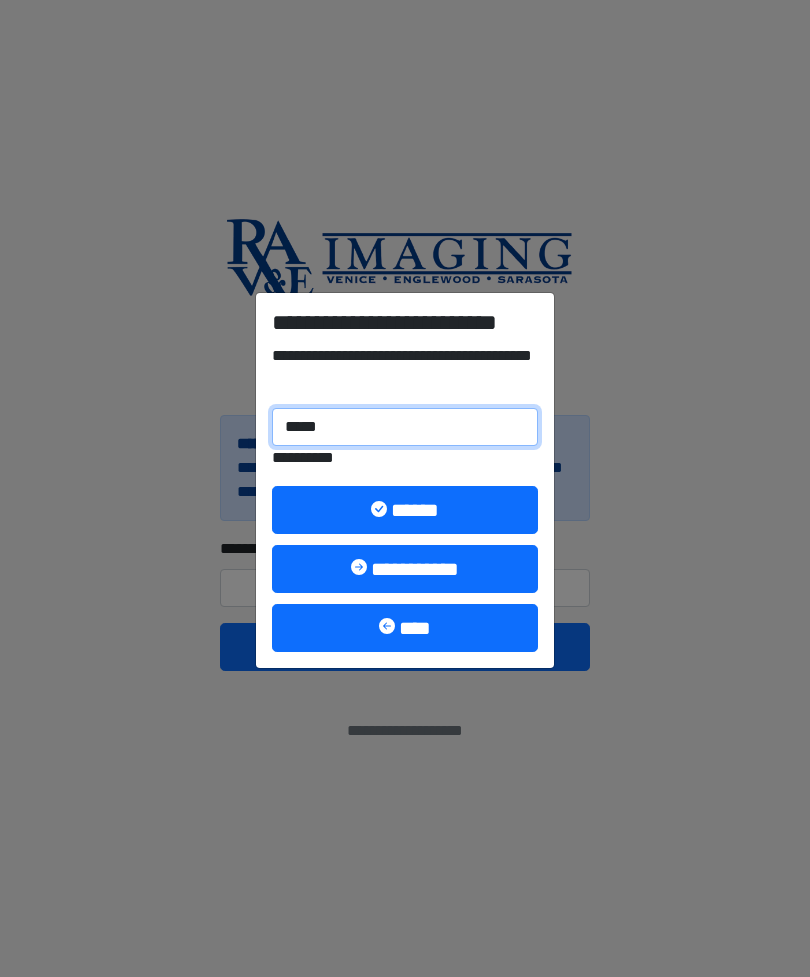 type on "******" 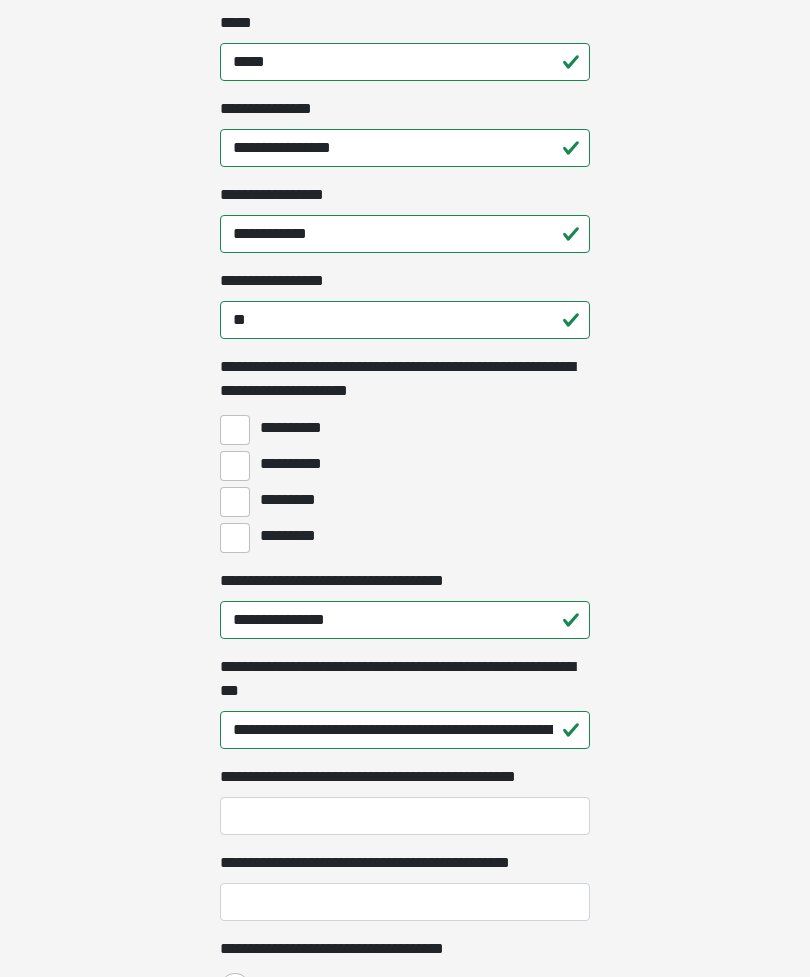 scroll, scrollTop: 1265, scrollLeft: 0, axis: vertical 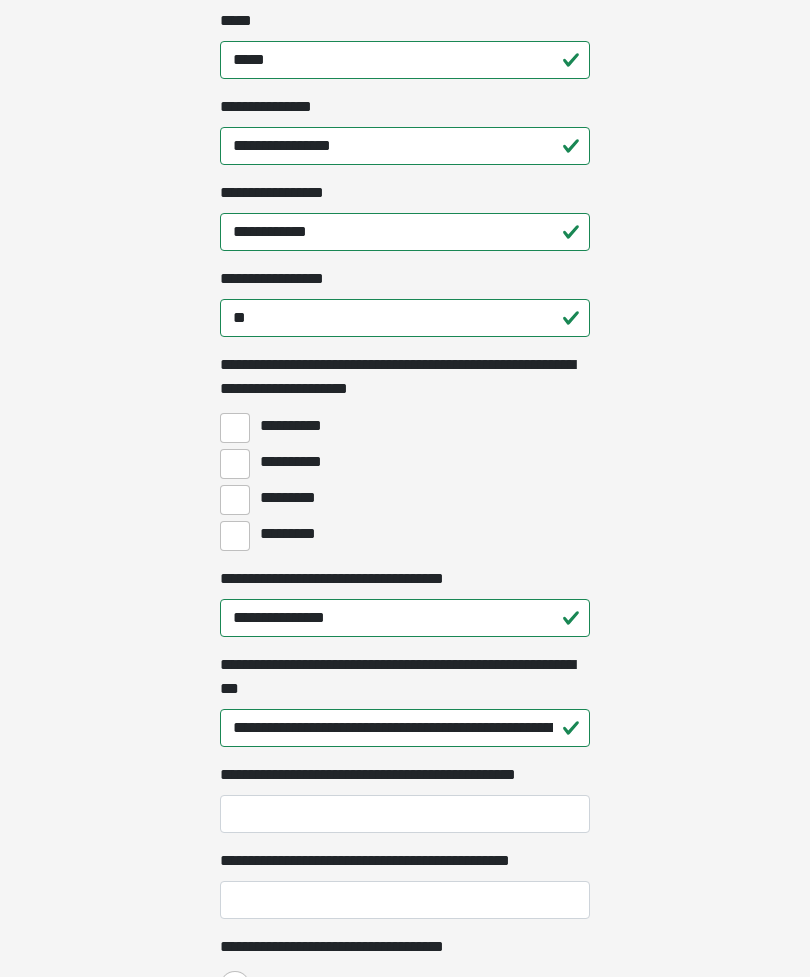 click on "**********" at bounding box center [235, 465] 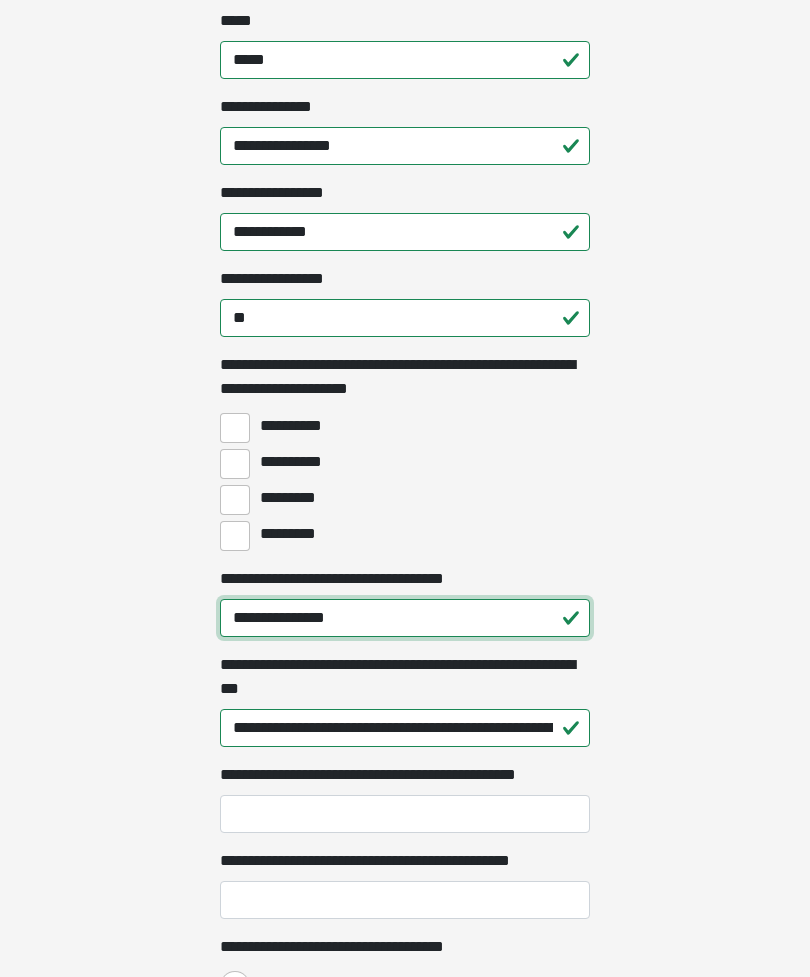 click on "**********" at bounding box center [405, 618] 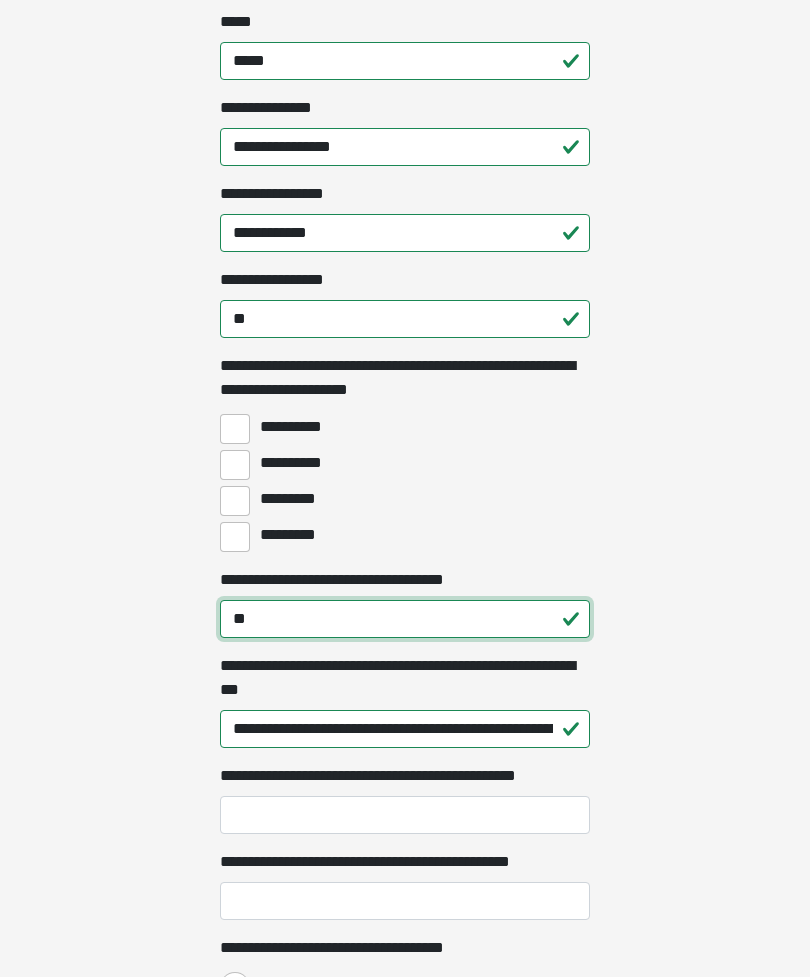 type on "*" 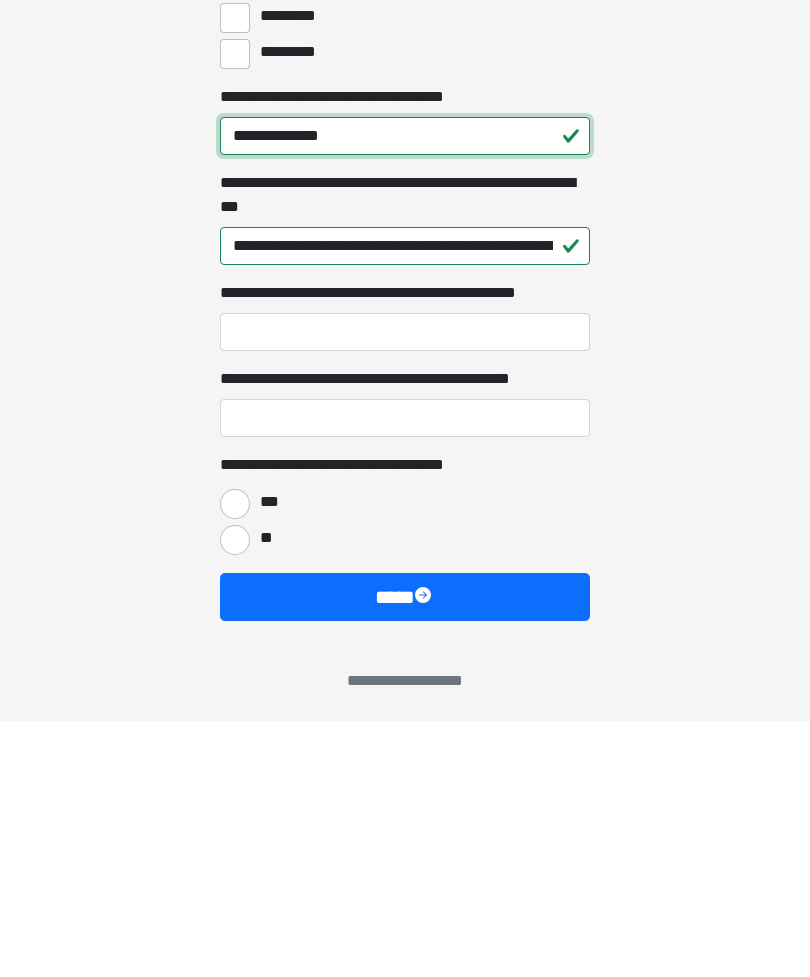 scroll, scrollTop: 1495, scrollLeft: 0, axis: vertical 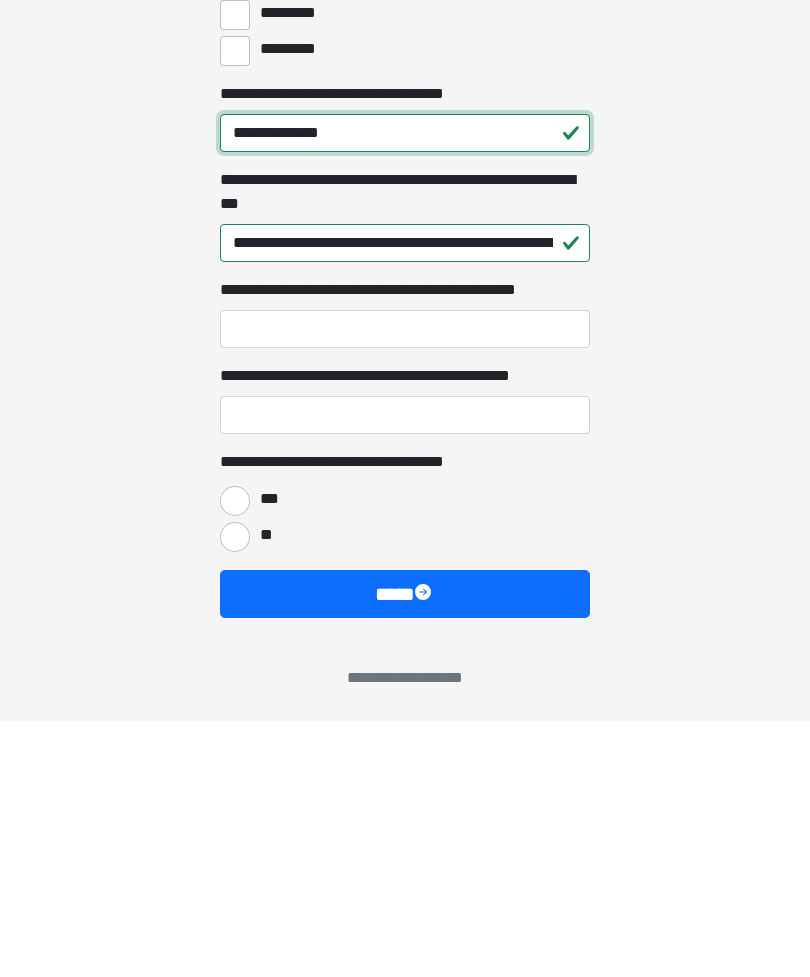 type on "**********" 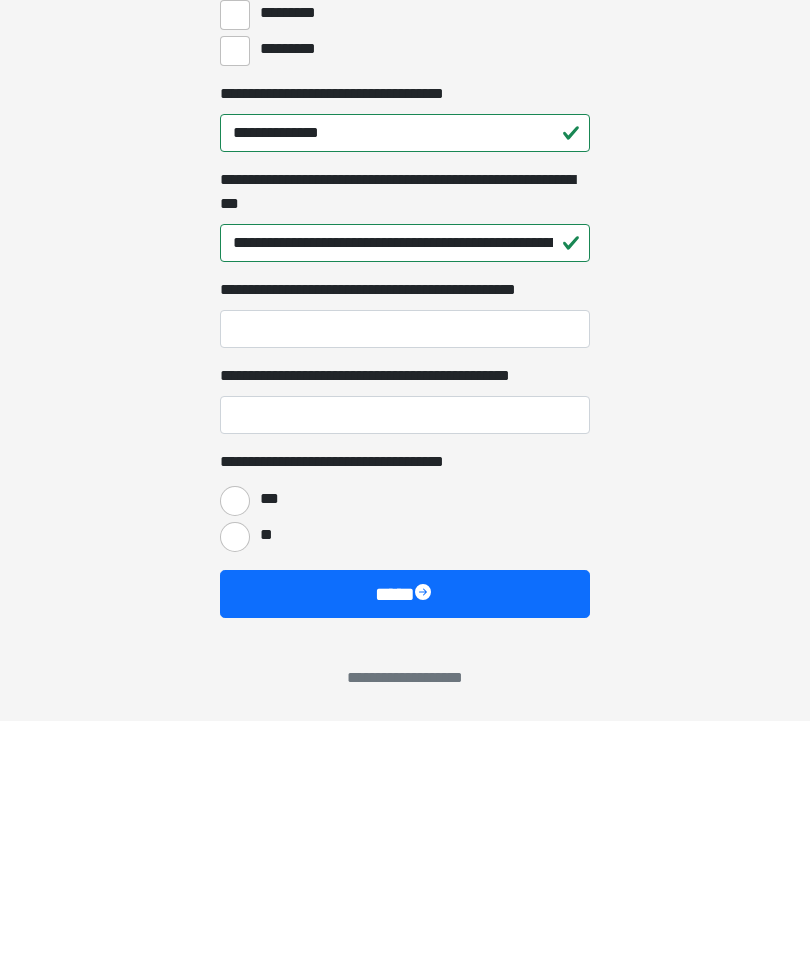 click on "**********" at bounding box center [405, -1007] 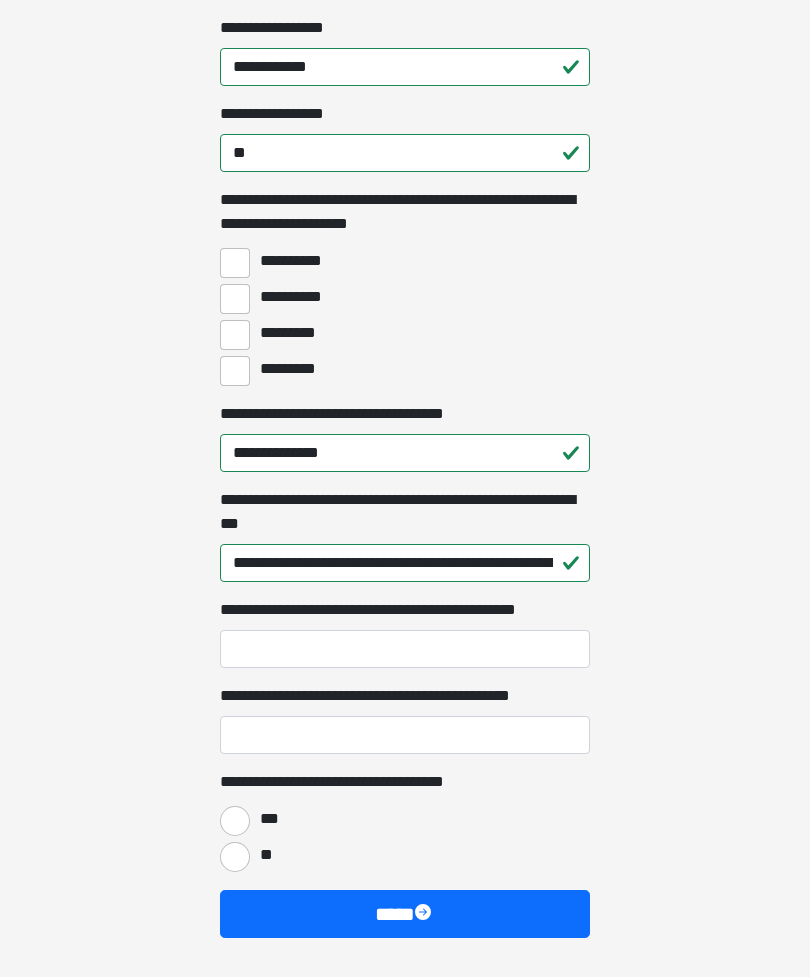 click on "***" at bounding box center (235, 821) 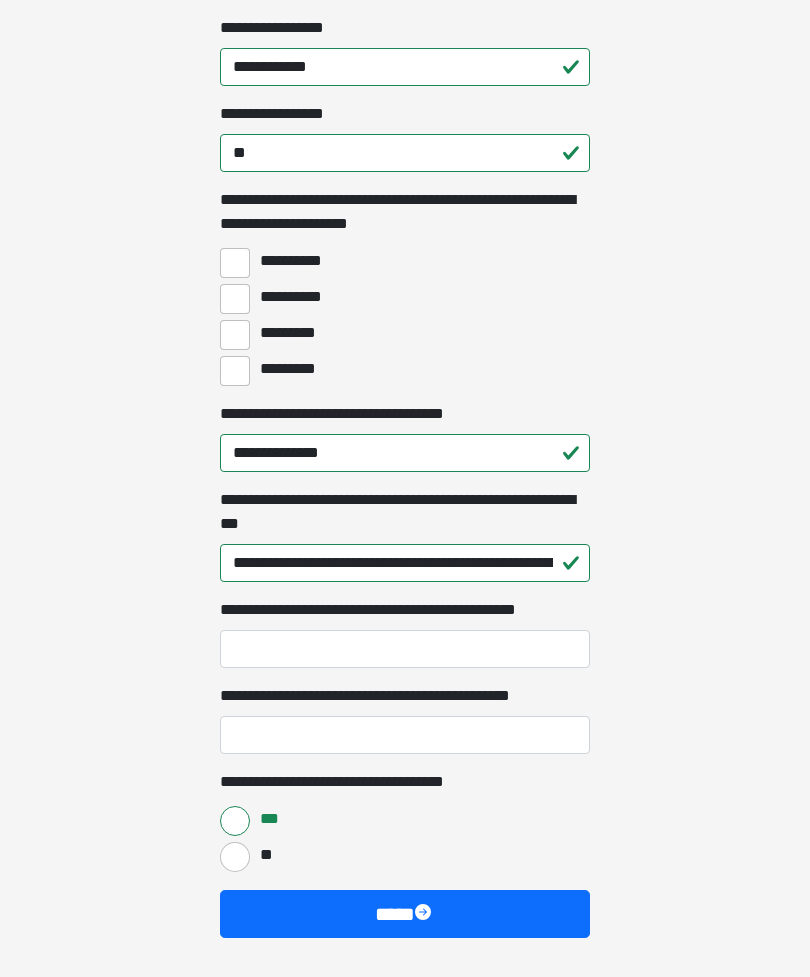 click at bounding box center [425, 914] 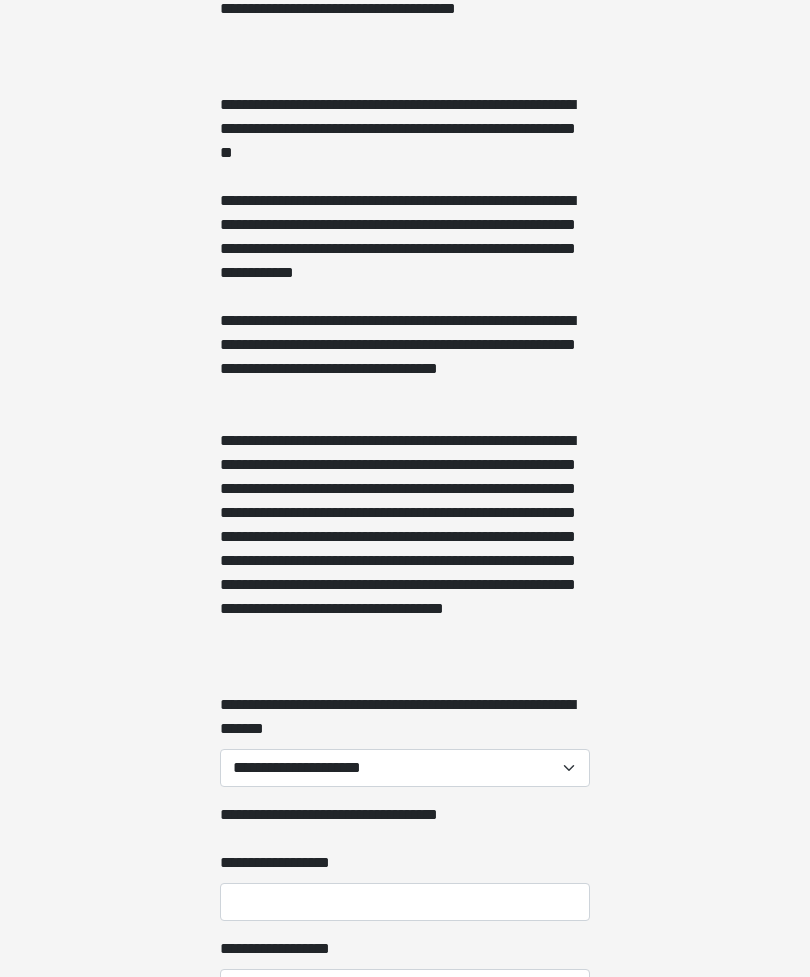 scroll, scrollTop: 1737, scrollLeft: 0, axis: vertical 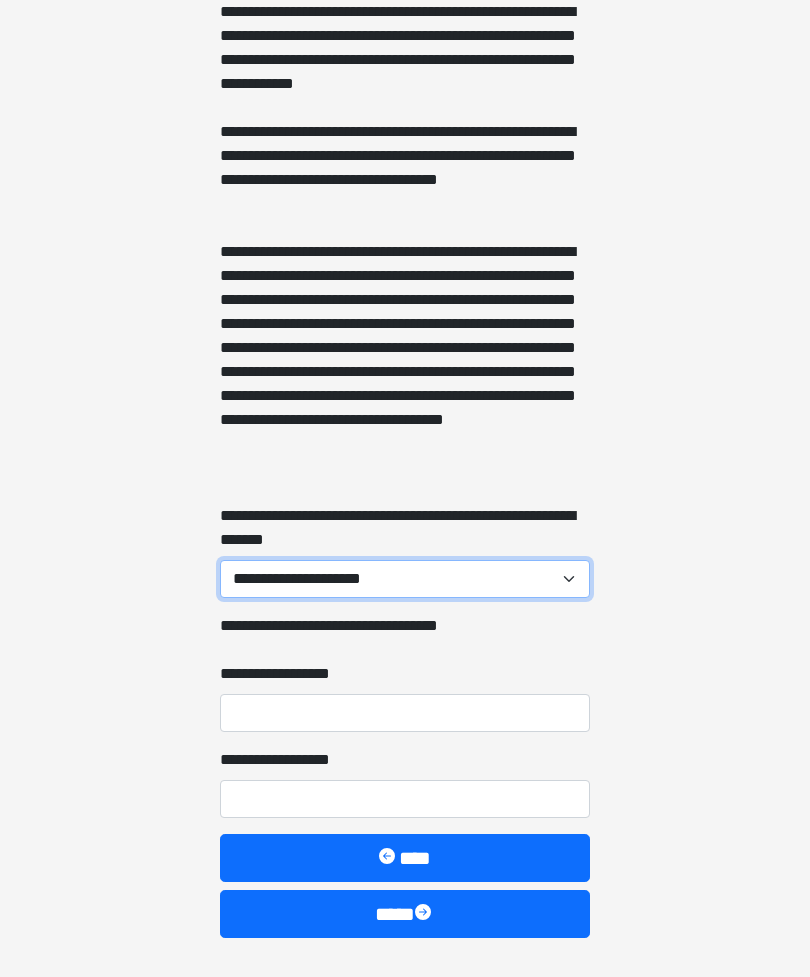 click on "**********" at bounding box center [405, 579] 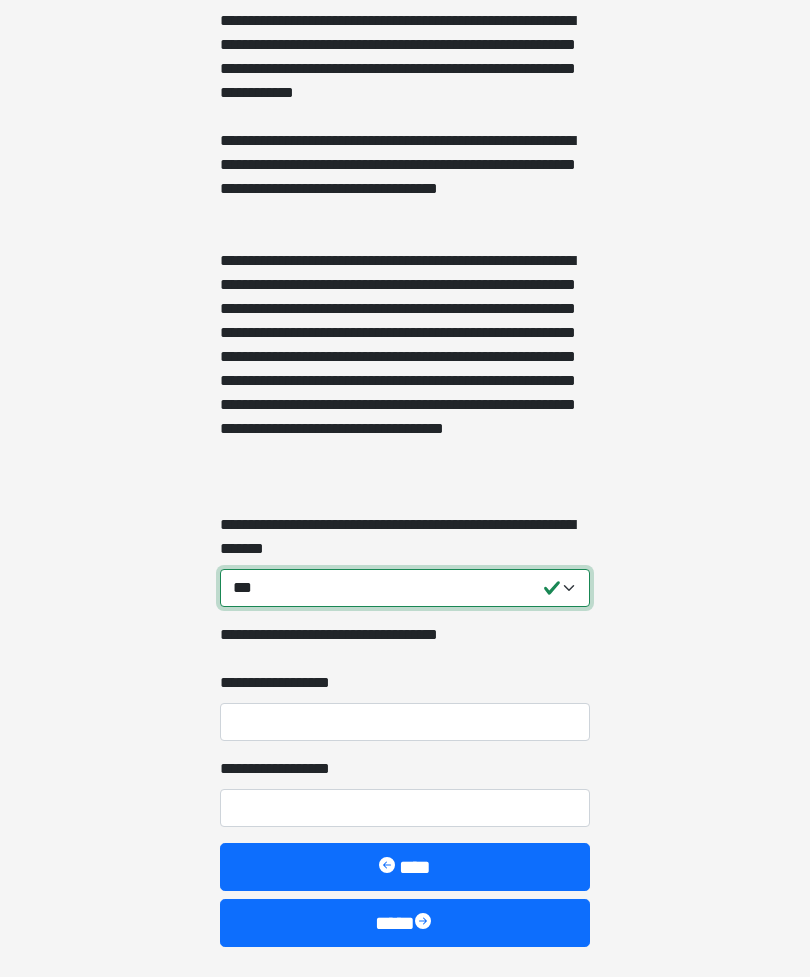 scroll, scrollTop: 1728, scrollLeft: 0, axis: vertical 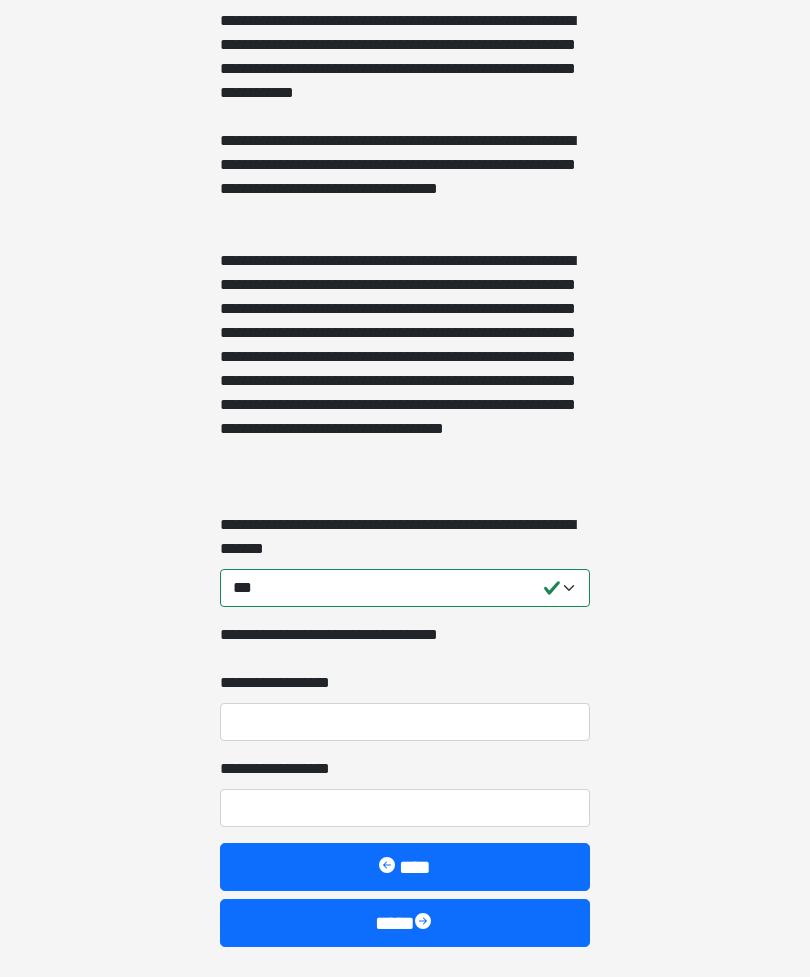 click on "**********" at bounding box center [405, -1240] 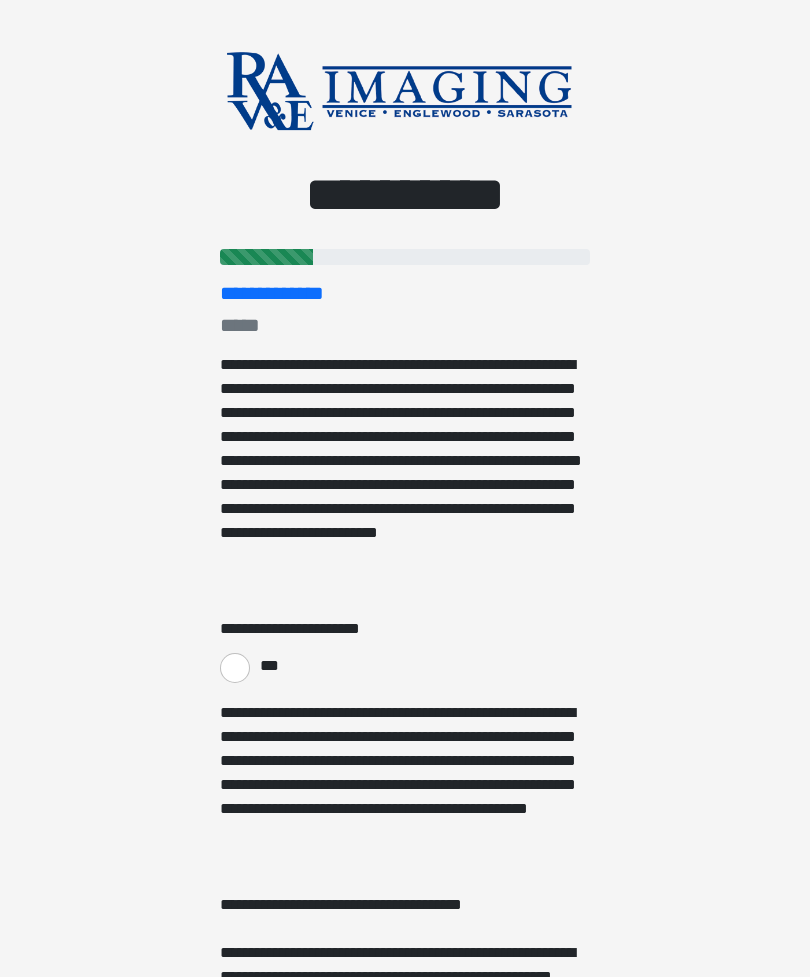 scroll, scrollTop: 0, scrollLeft: 0, axis: both 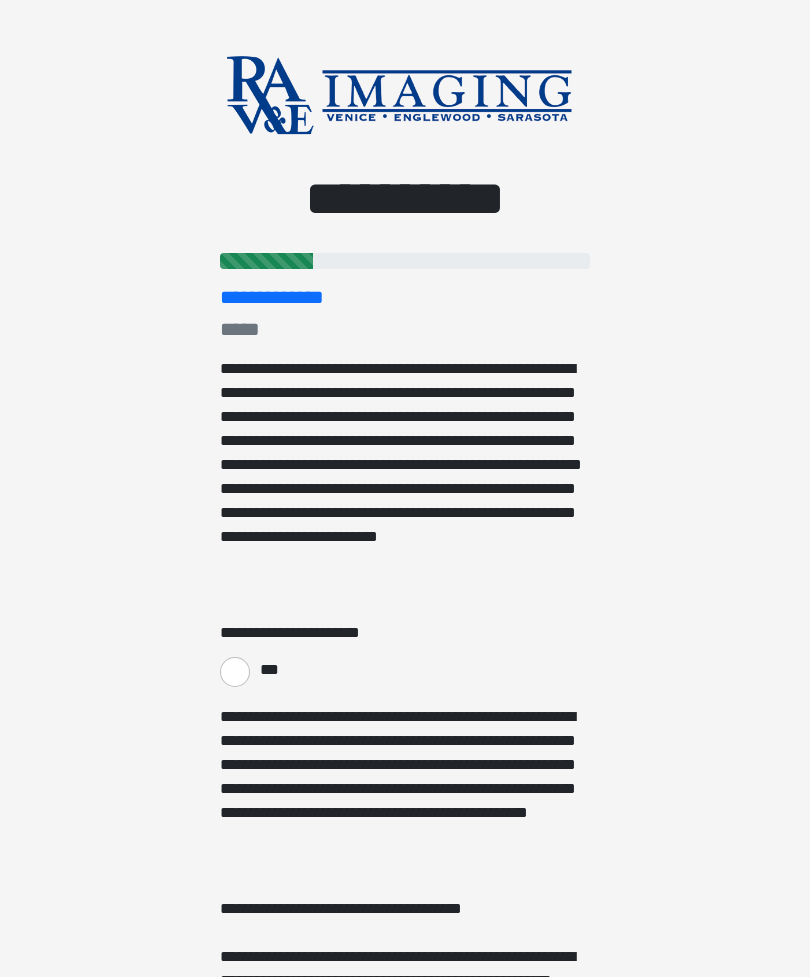 click on "***" at bounding box center [235, 672] 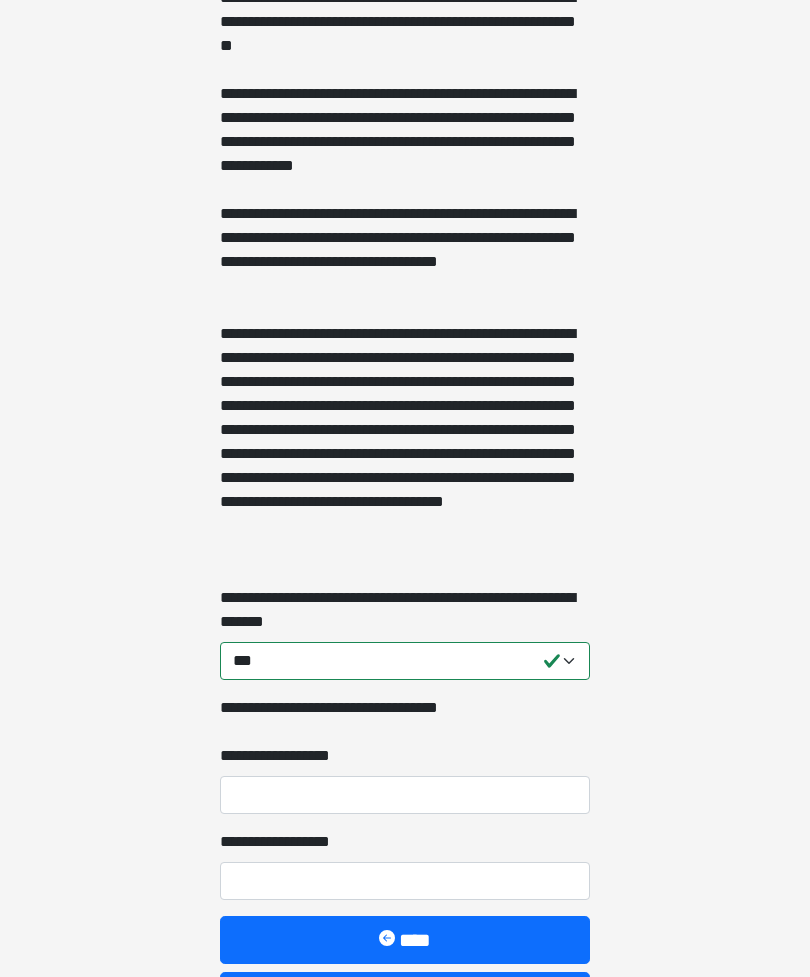 scroll, scrollTop: 1737, scrollLeft: 0, axis: vertical 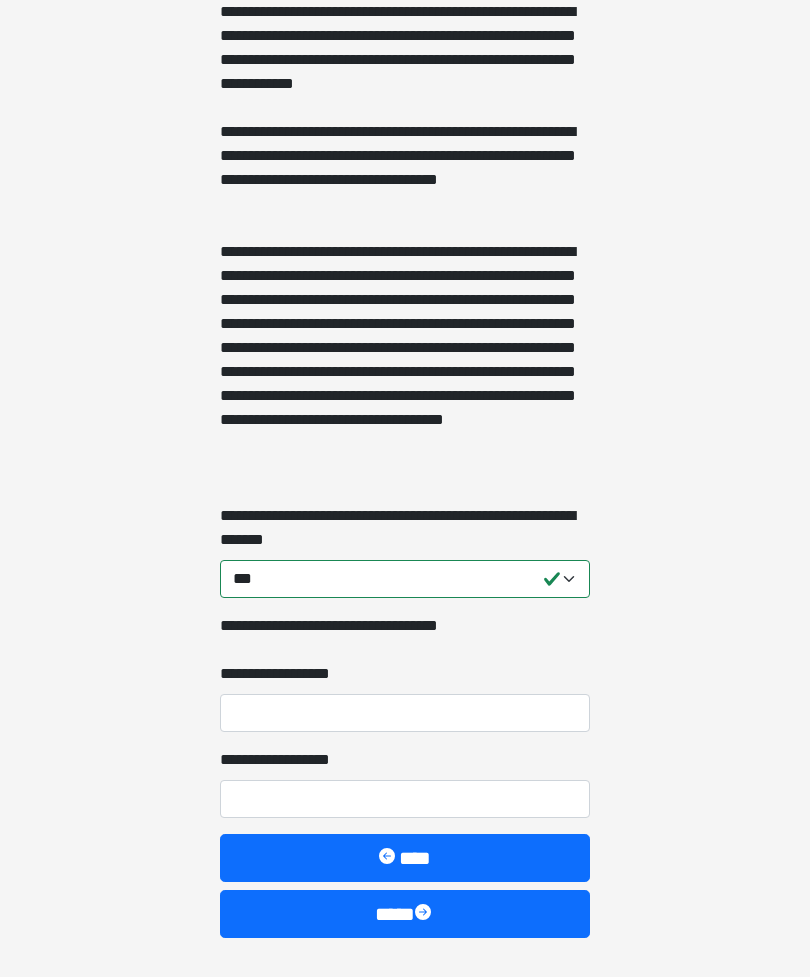 click on "****" at bounding box center (405, 914) 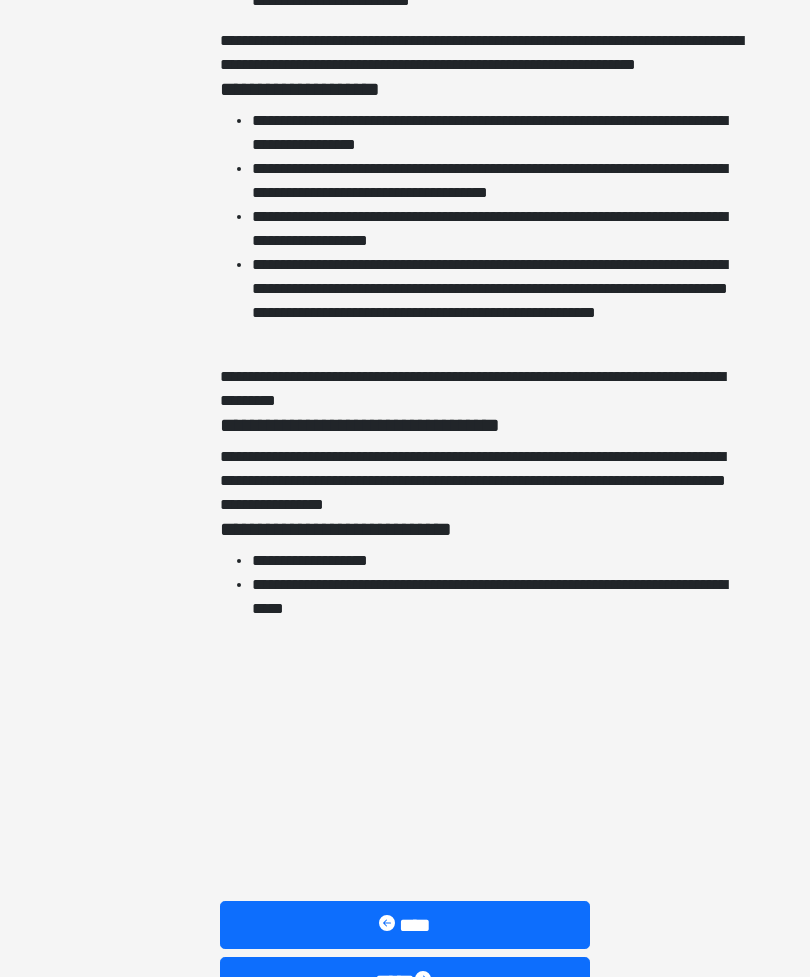 scroll, scrollTop: 4259, scrollLeft: 0, axis: vertical 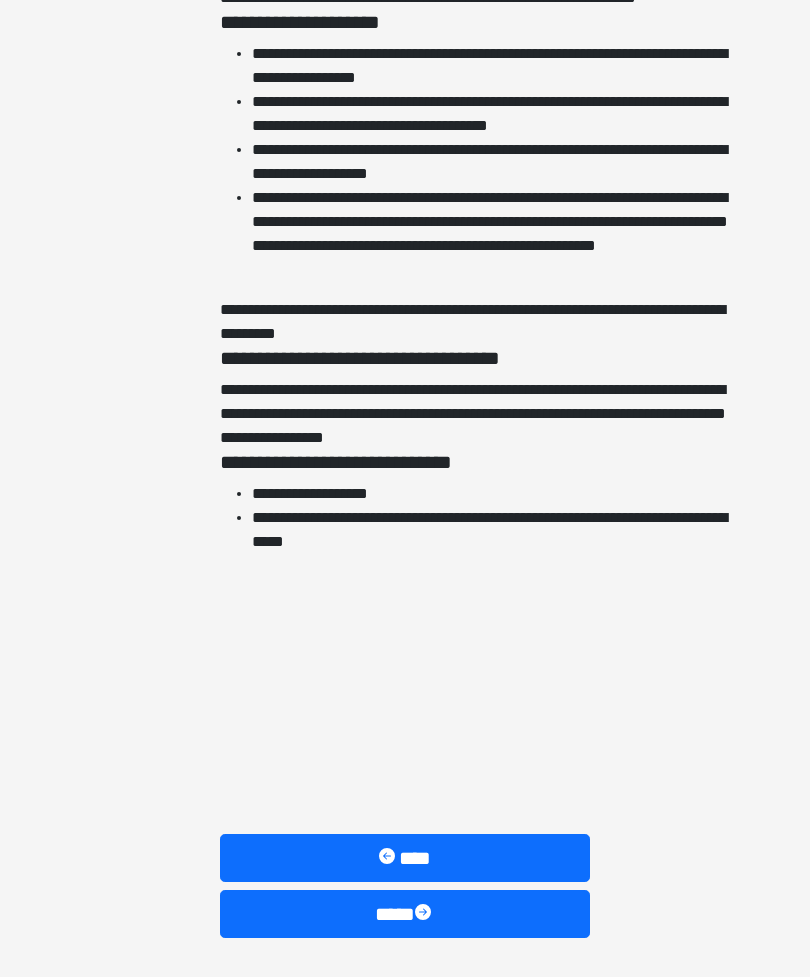 click on "****" at bounding box center [405, 914] 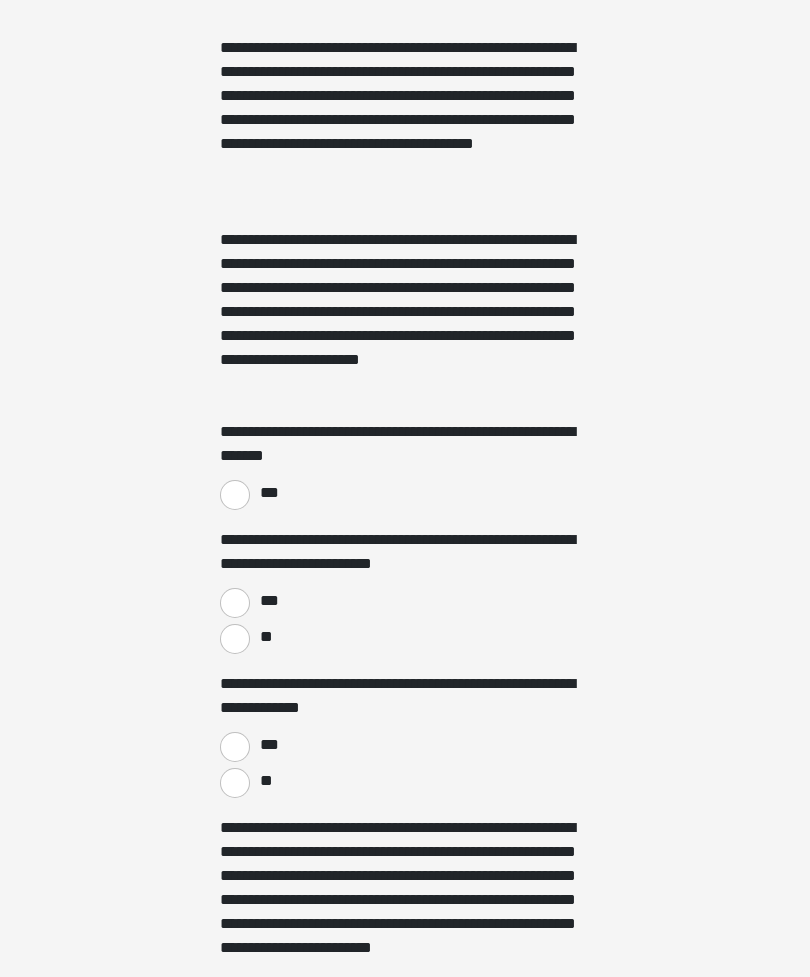scroll, scrollTop: 1150, scrollLeft: 0, axis: vertical 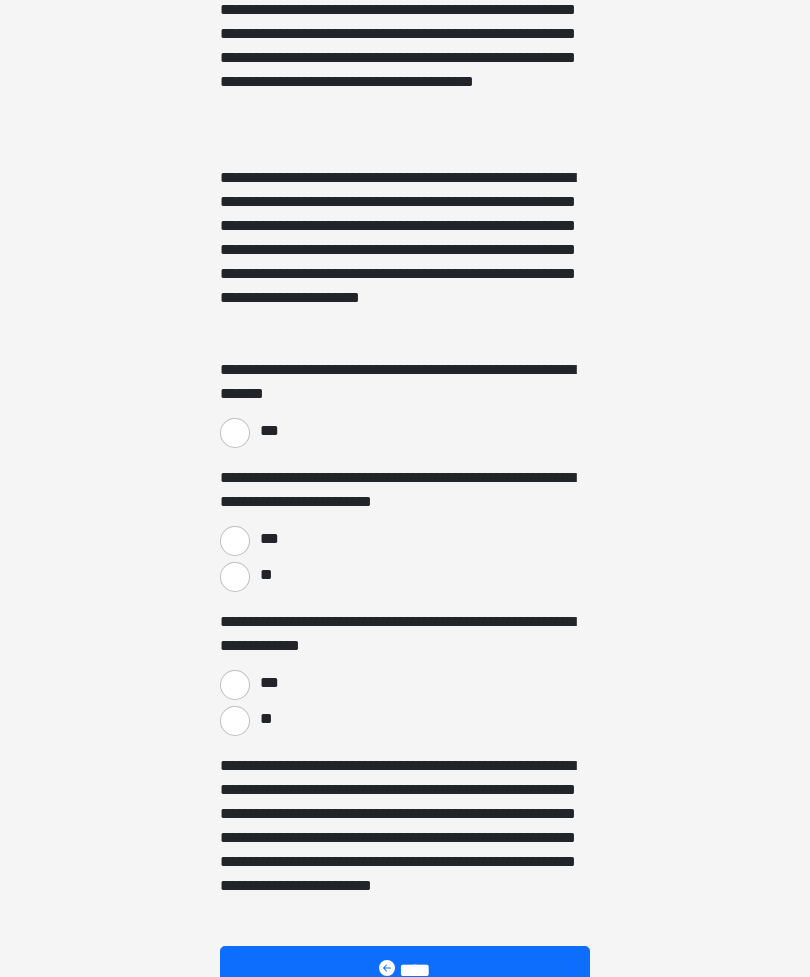 click on "***" at bounding box center [235, 434] 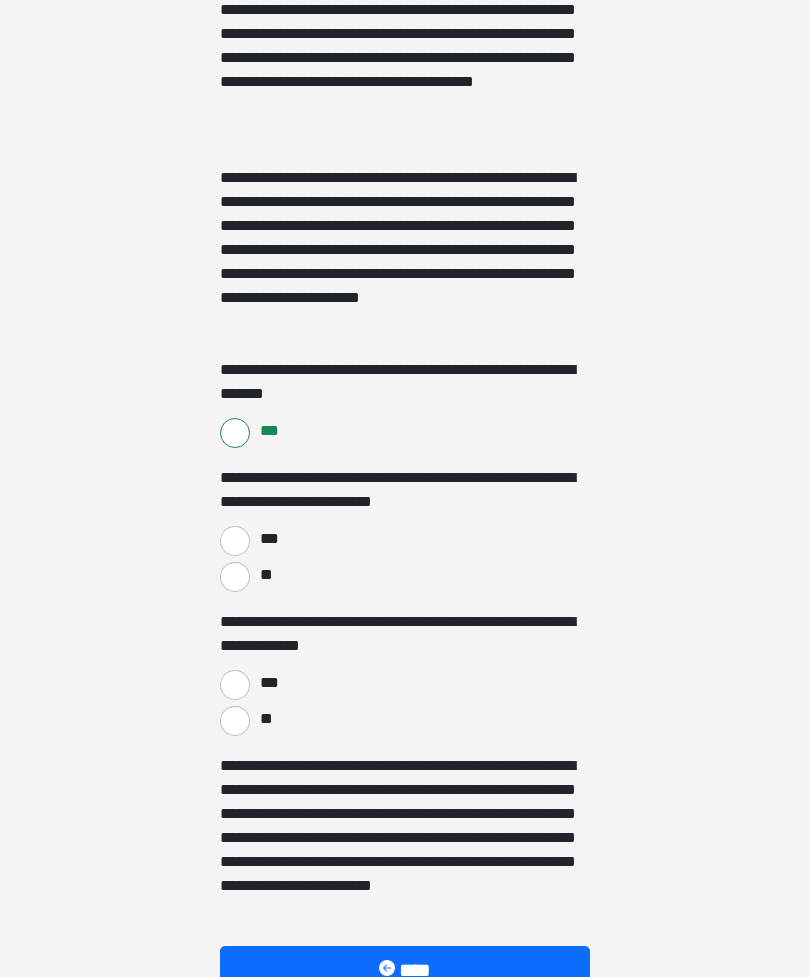 scroll, scrollTop: 1151, scrollLeft: 0, axis: vertical 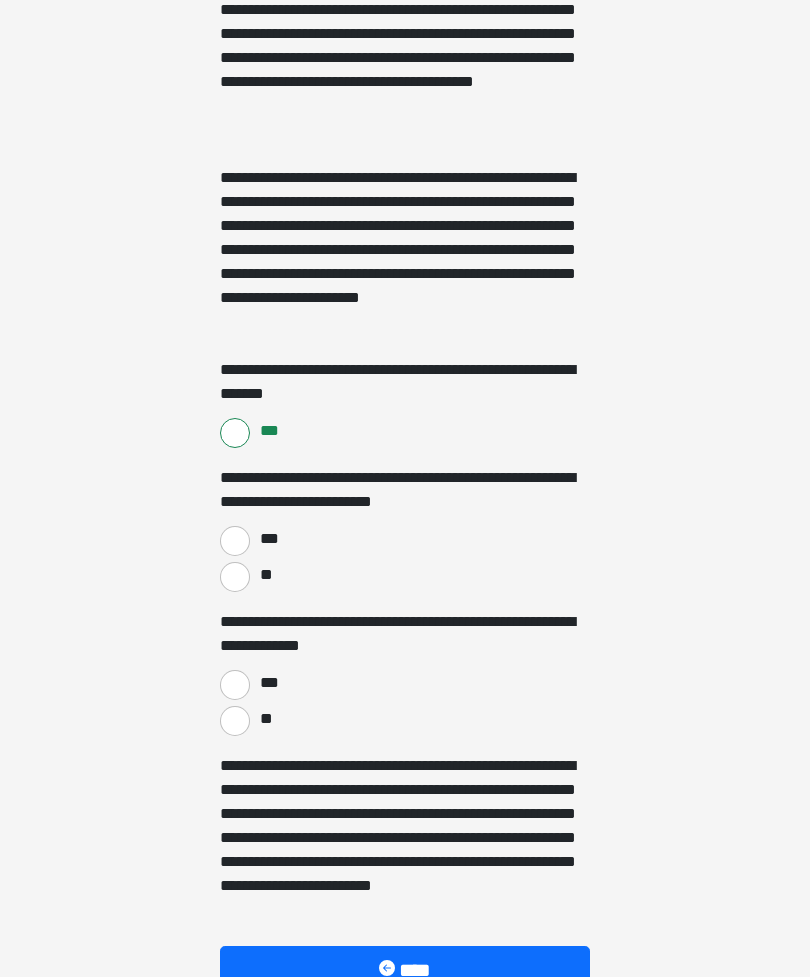click on "***" at bounding box center (235, 541) 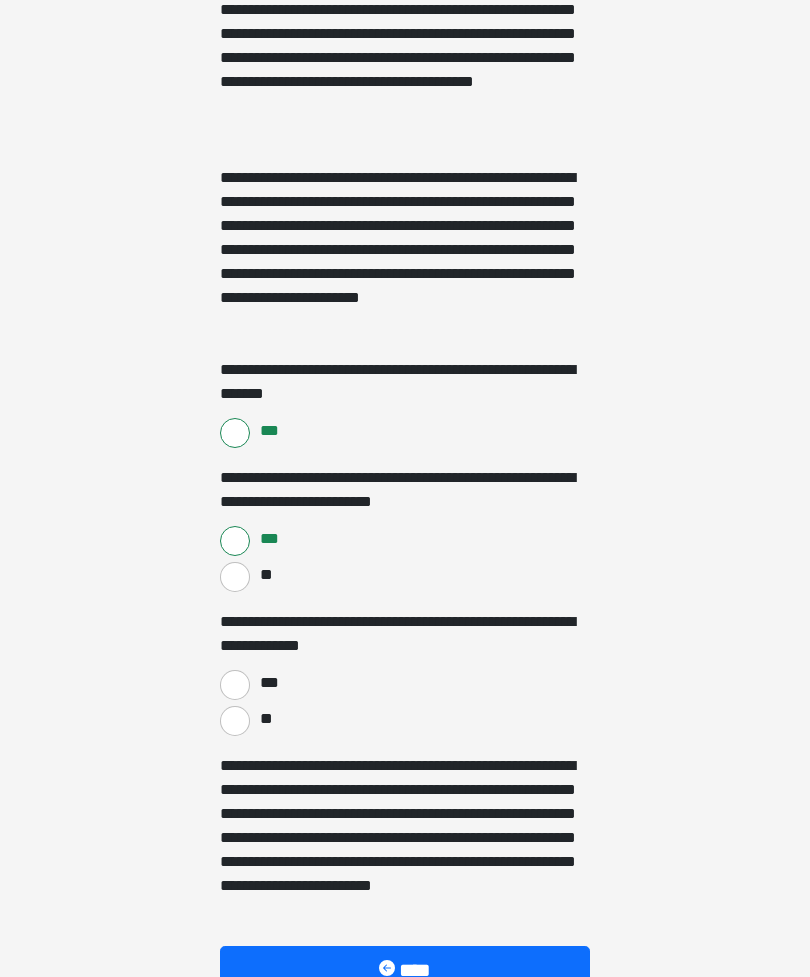 click on "**" at bounding box center [235, 721] 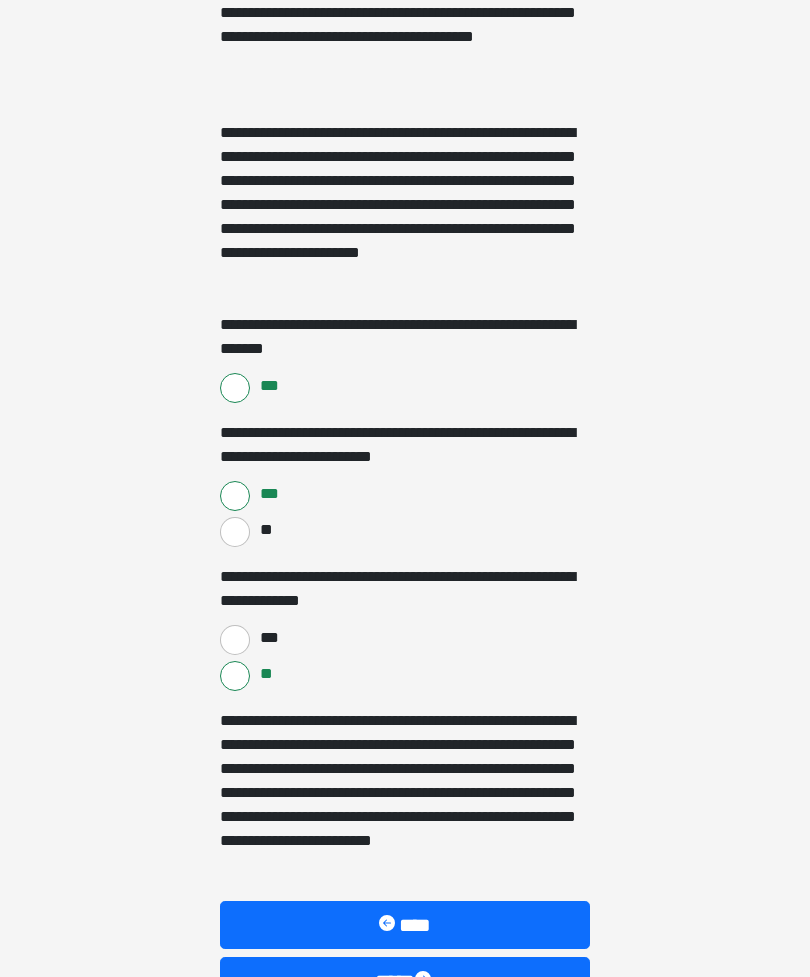 scroll, scrollTop: 1263, scrollLeft: 0, axis: vertical 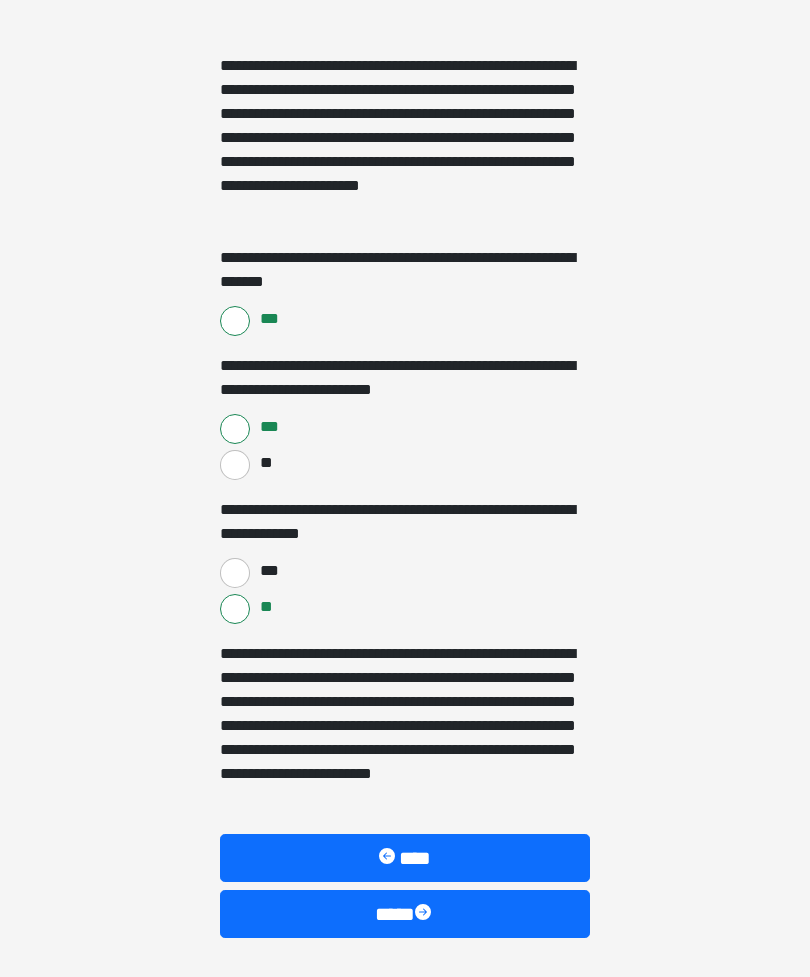 click on "****" at bounding box center [405, 914] 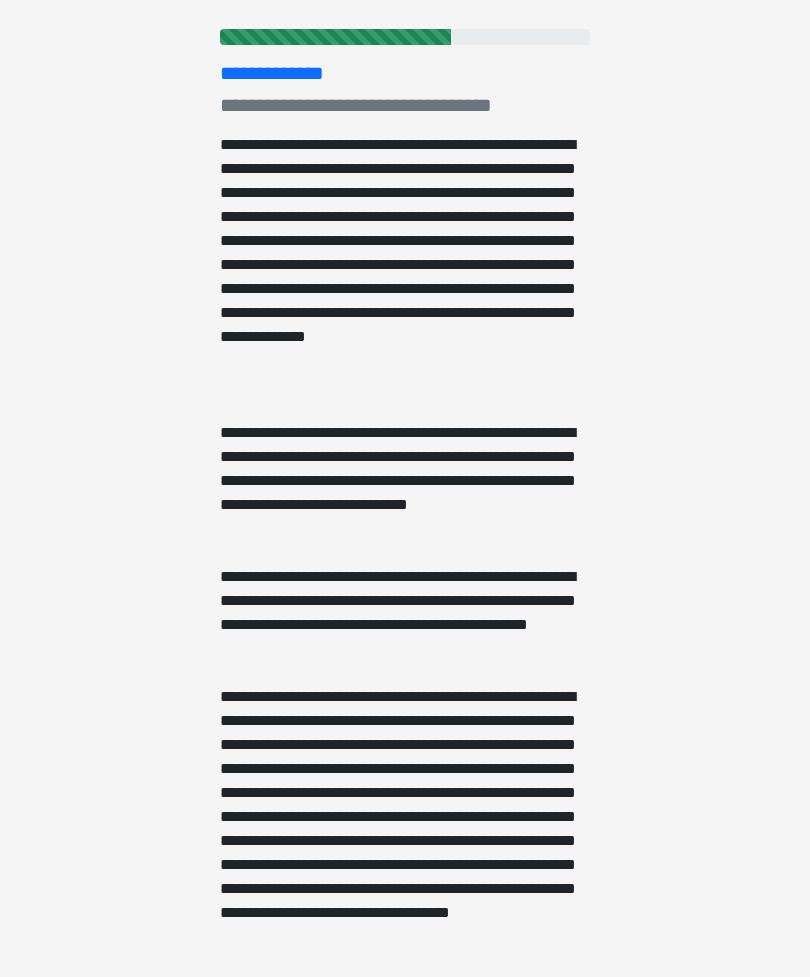 scroll, scrollTop: 0, scrollLeft: 0, axis: both 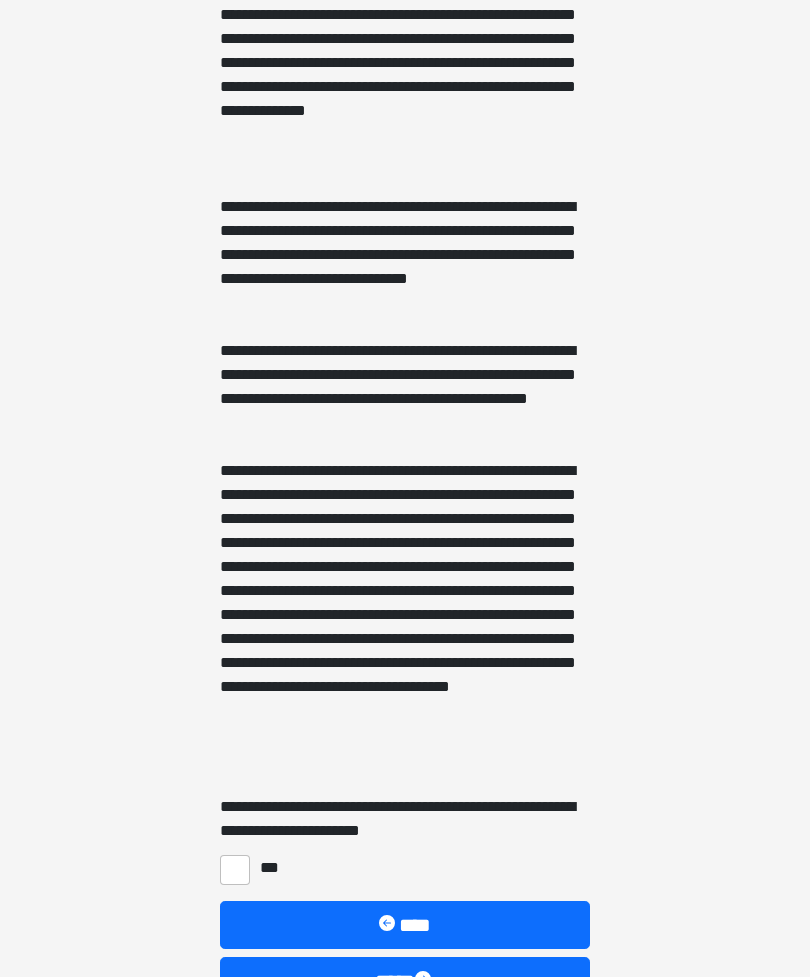 click on "***" at bounding box center (235, 871) 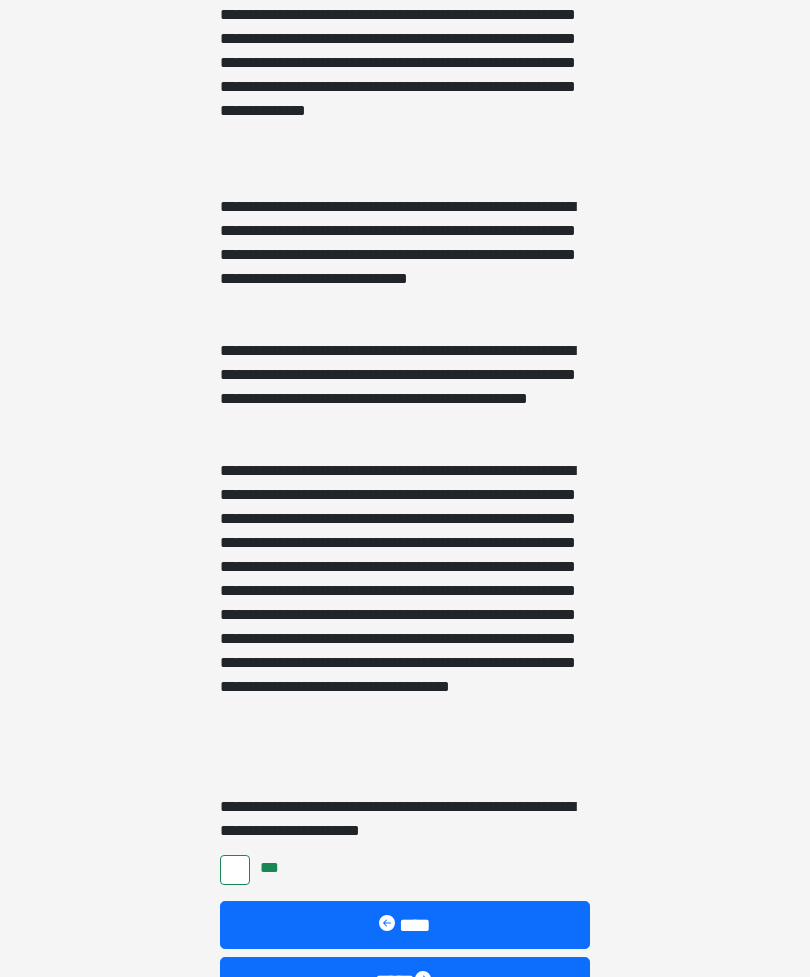 click at bounding box center (425, 981) 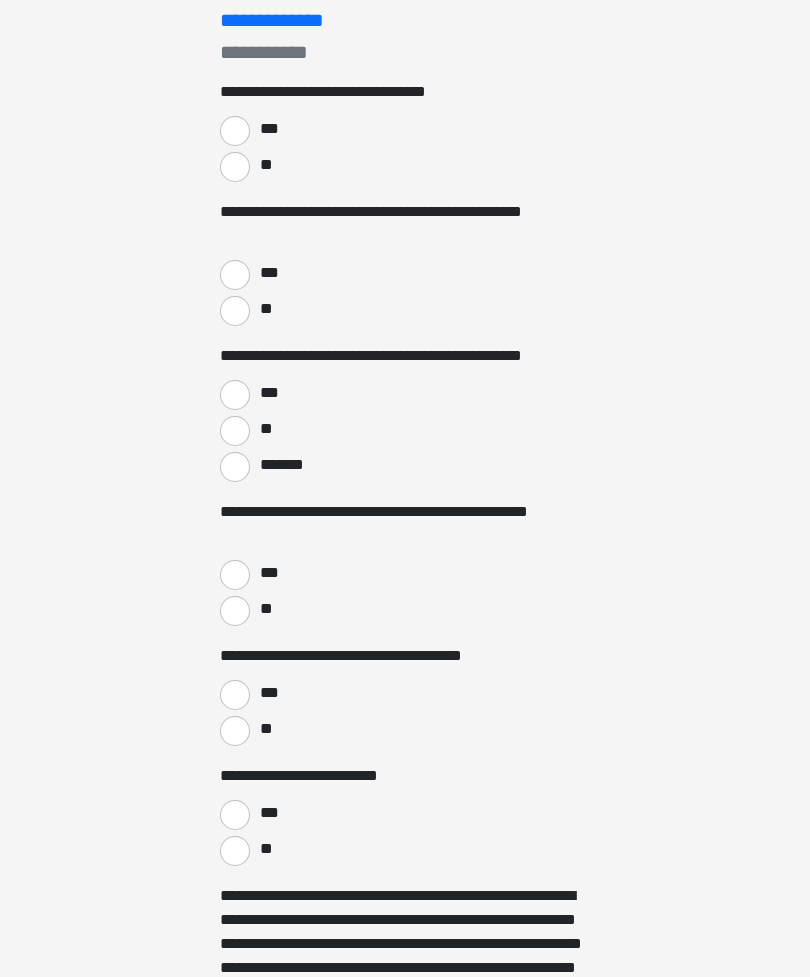 scroll, scrollTop: 0, scrollLeft: 0, axis: both 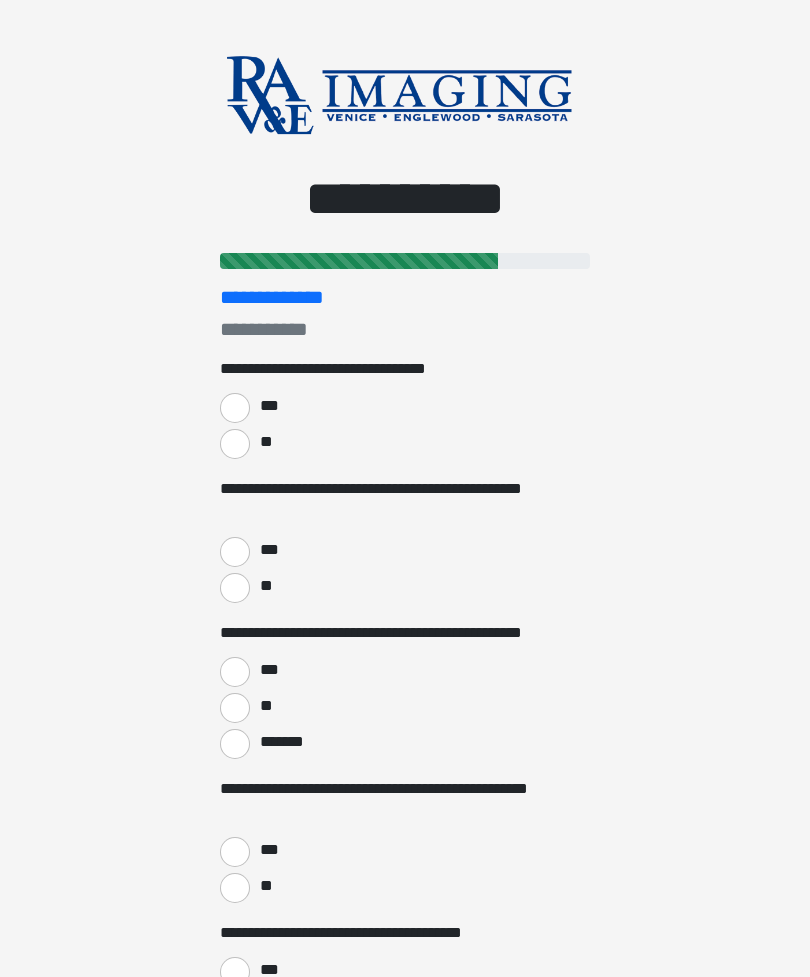 click on "***" at bounding box center [235, 408] 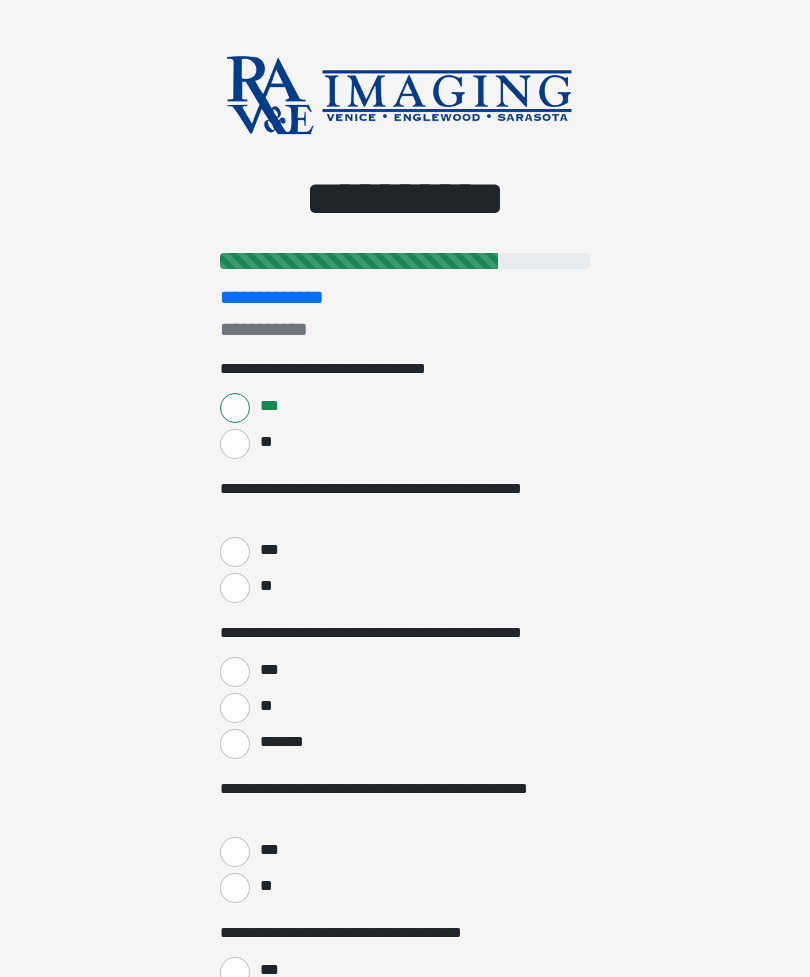 click on "**" at bounding box center [265, 586] 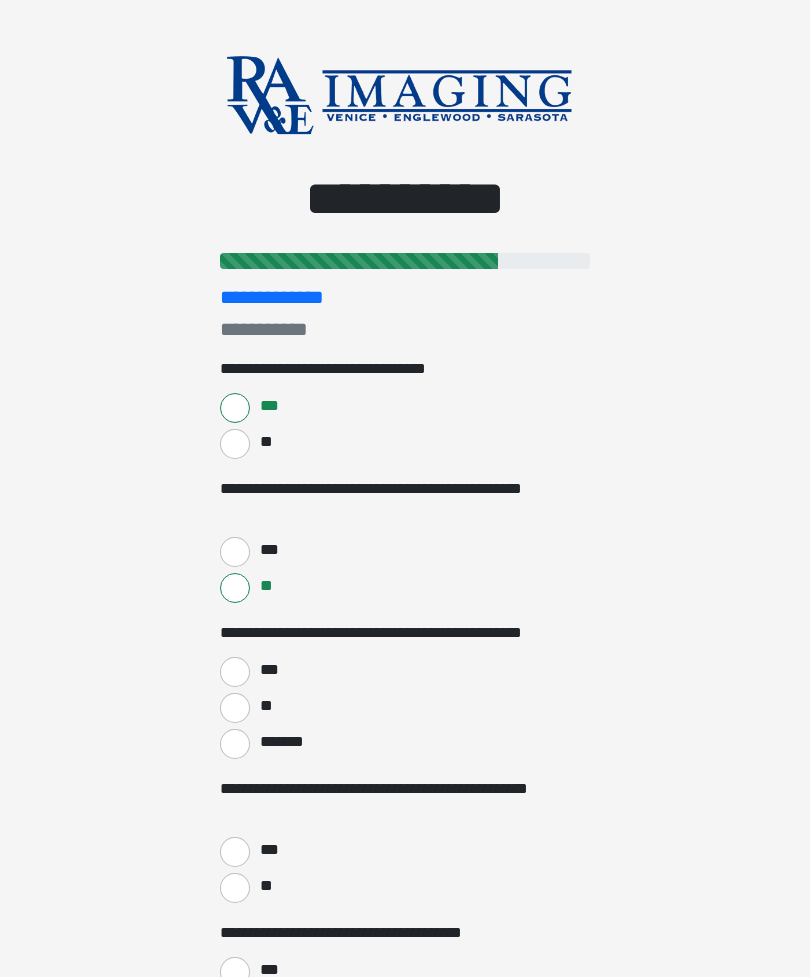 click on "**" at bounding box center [265, 706] 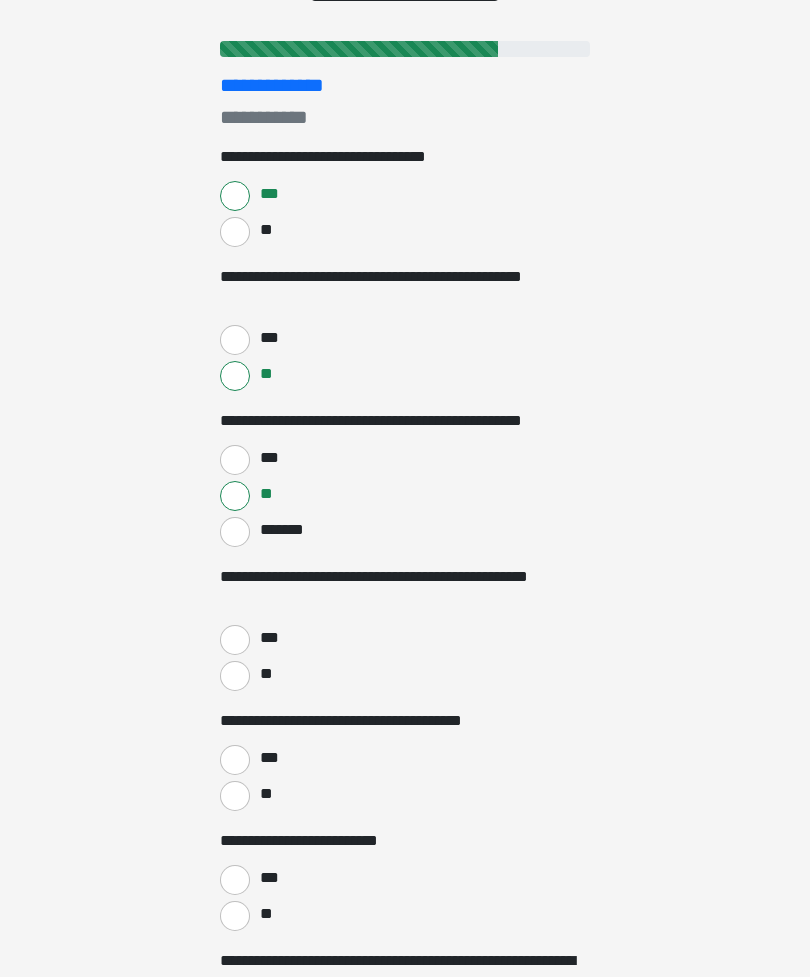 scroll, scrollTop: 212, scrollLeft: 0, axis: vertical 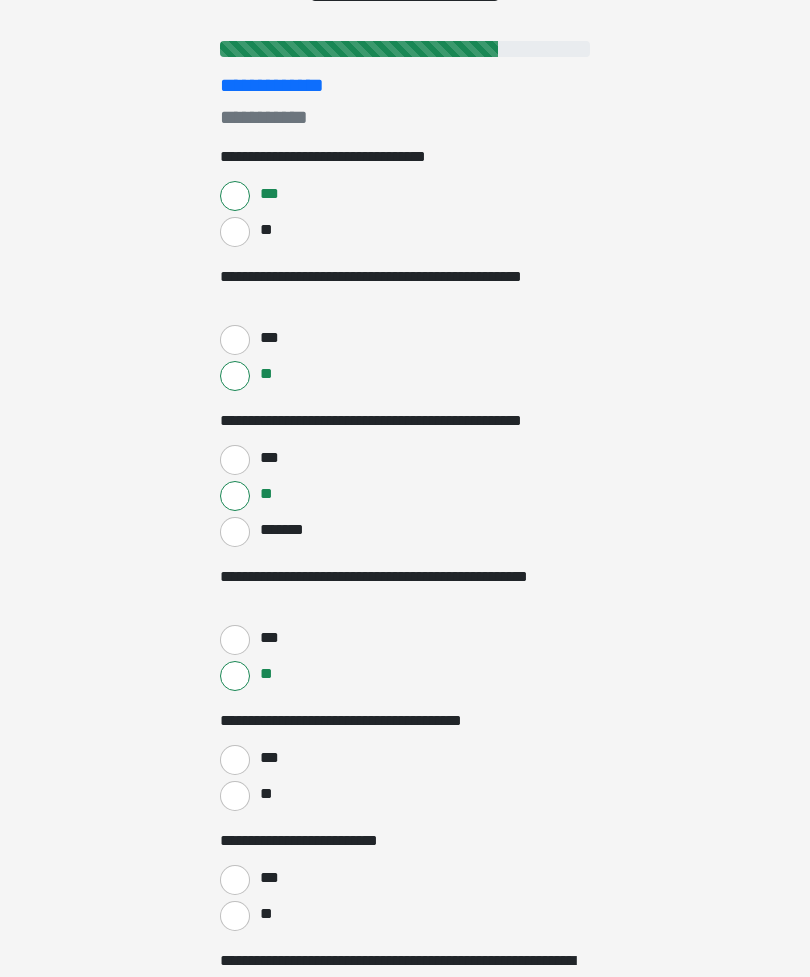 click on "**" at bounding box center [235, 796] 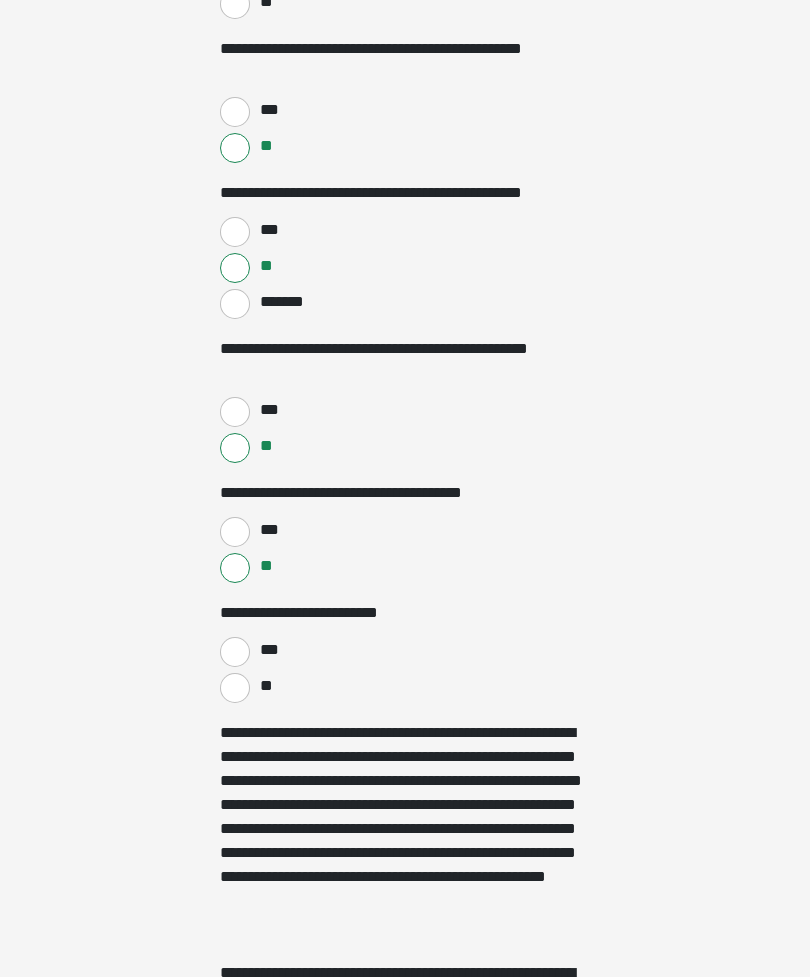 click on "**" at bounding box center [235, 688] 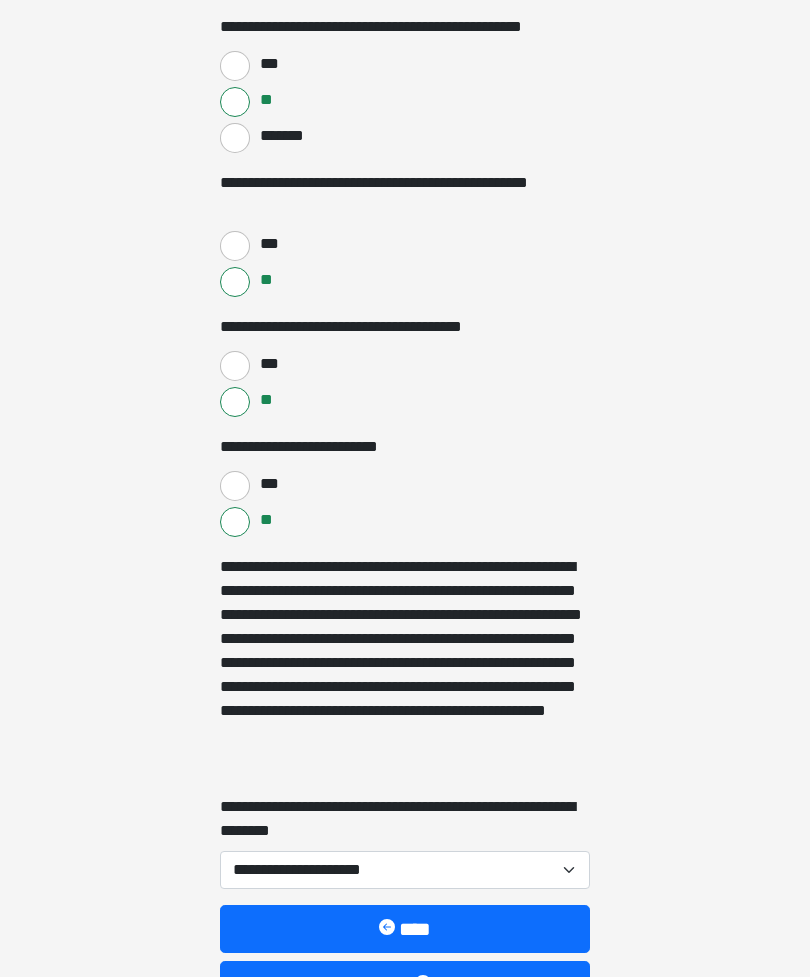 scroll, scrollTop: 677, scrollLeft: 0, axis: vertical 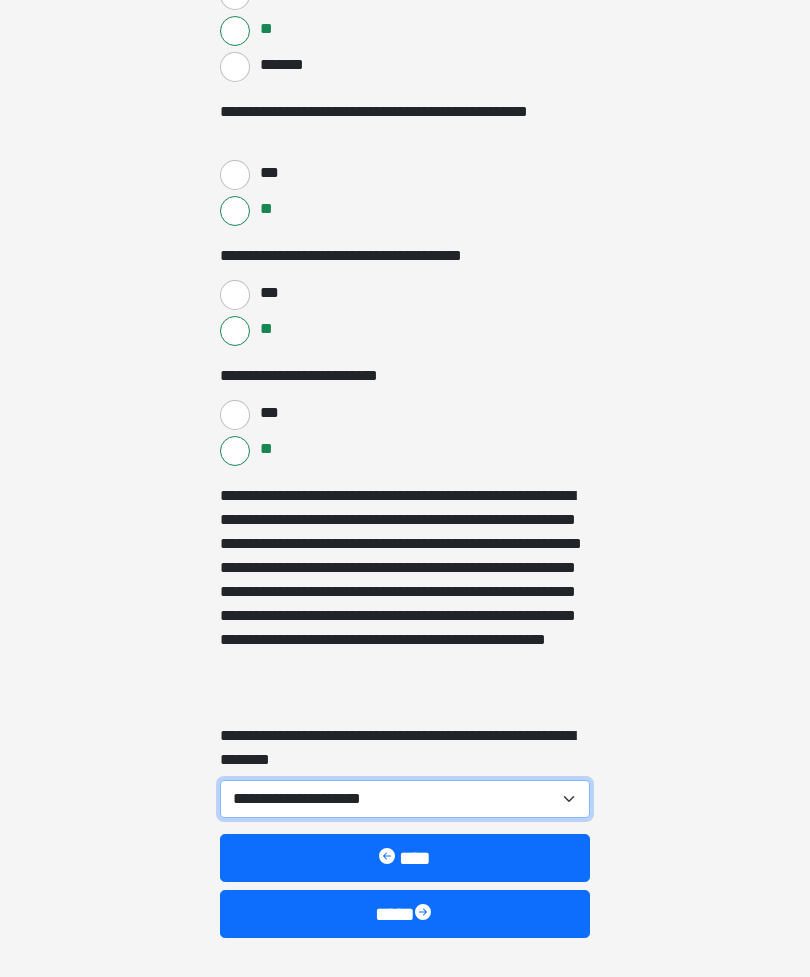 click on "**********" at bounding box center (405, 799) 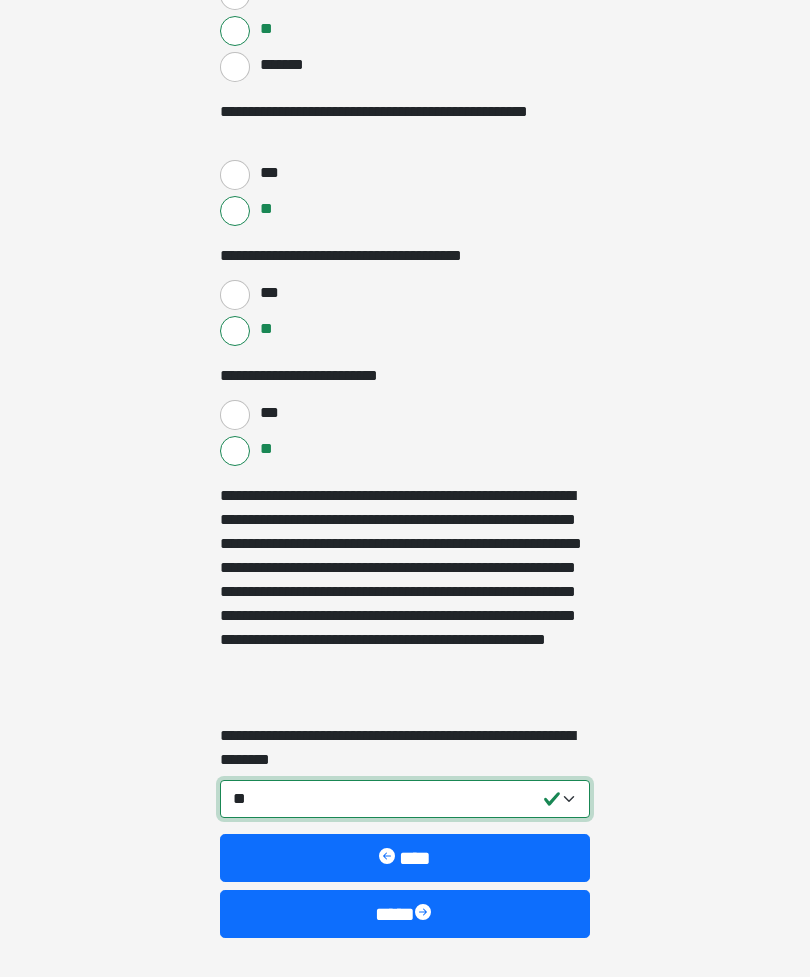 click on "**********" at bounding box center (405, 799) 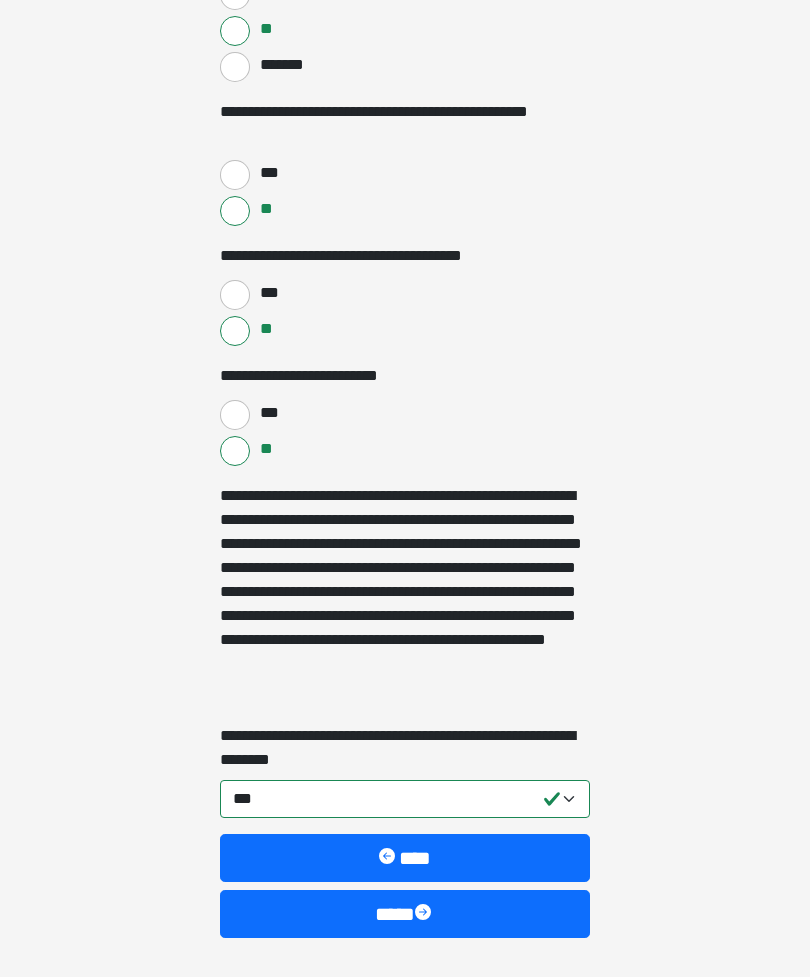 click on "****" at bounding box center [405, 914] 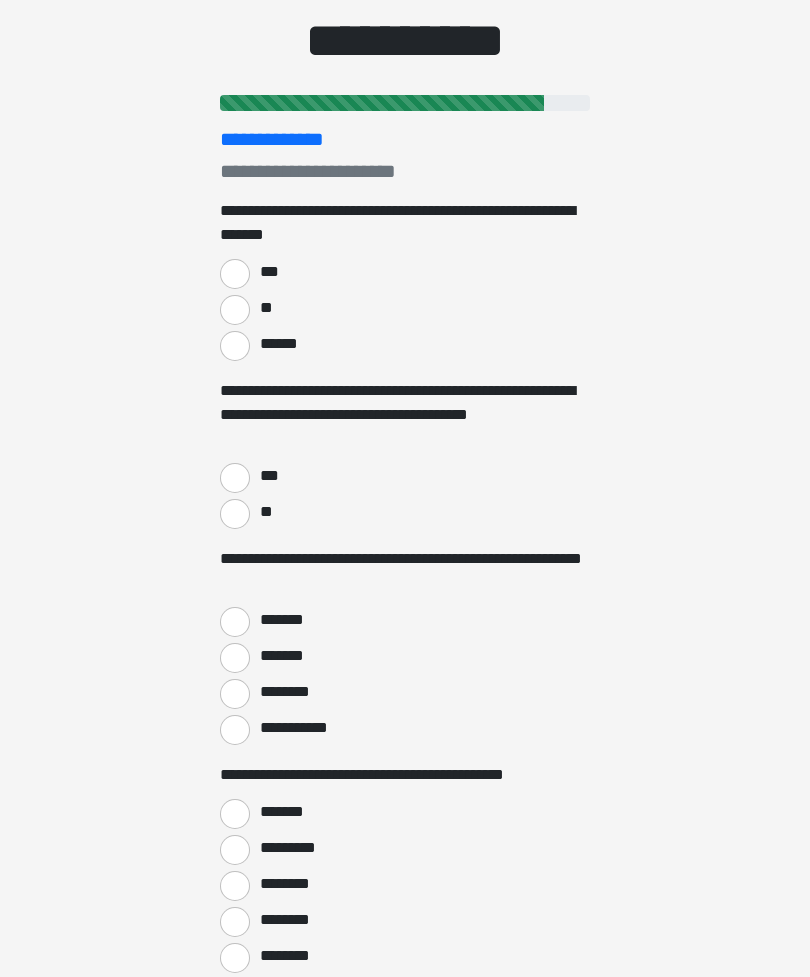 scroll, scrollTop: 0, scrollLeft: 0, axis: both 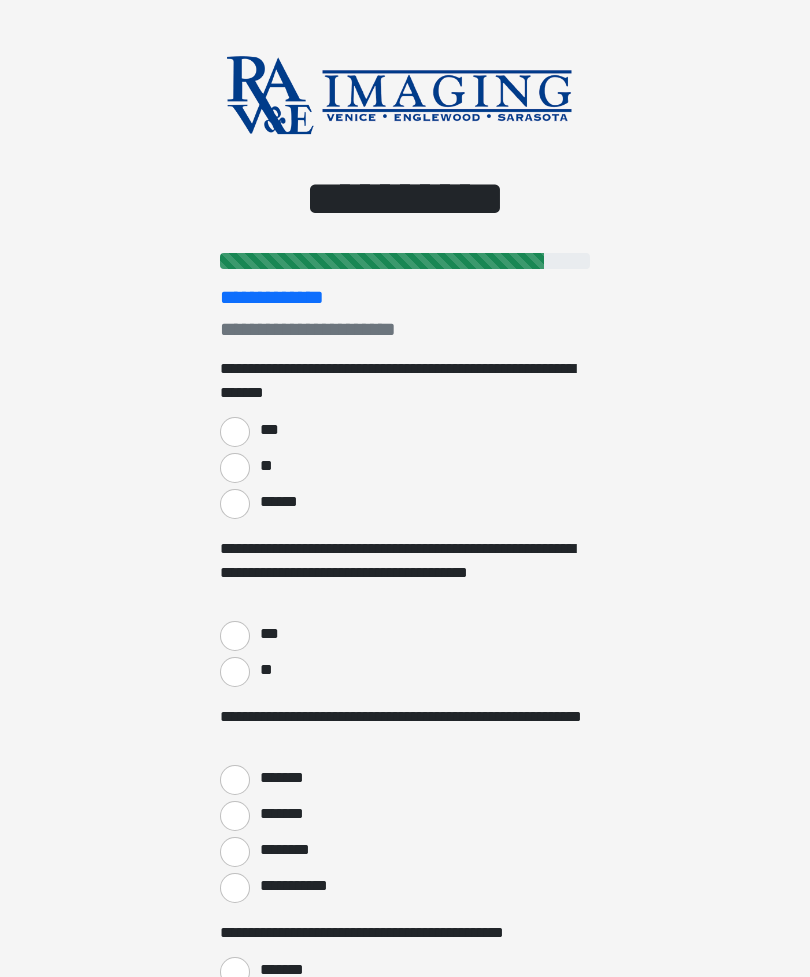 click on "**" at bounding box center [235, 468] 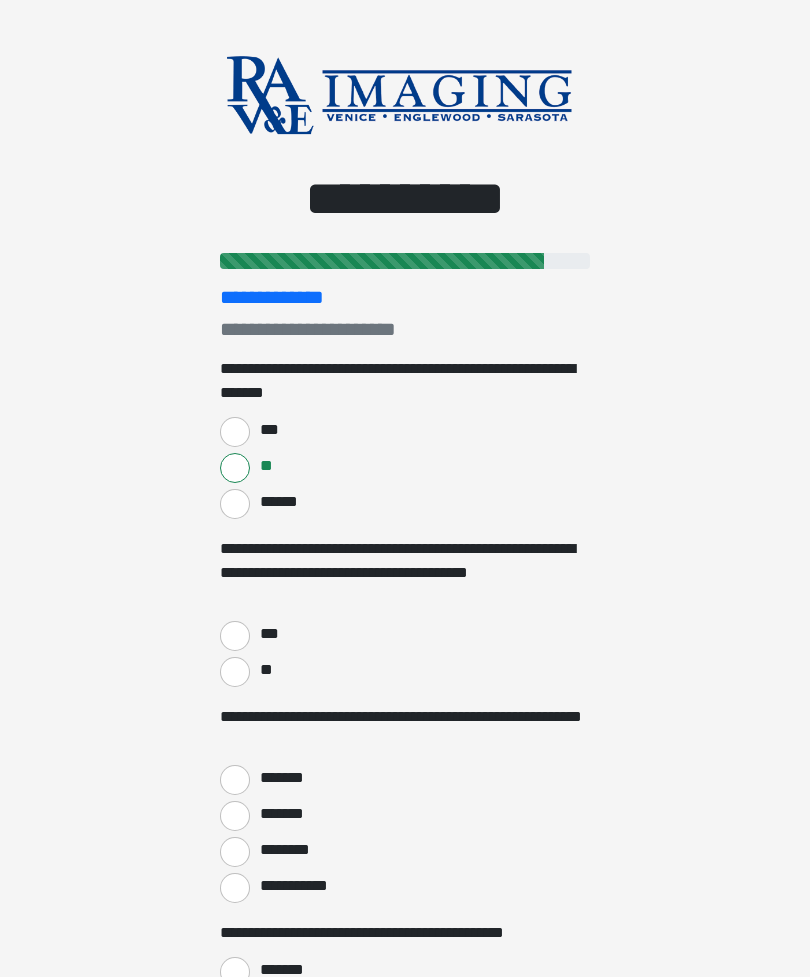 click on "**" at bounding box center (235, 672) 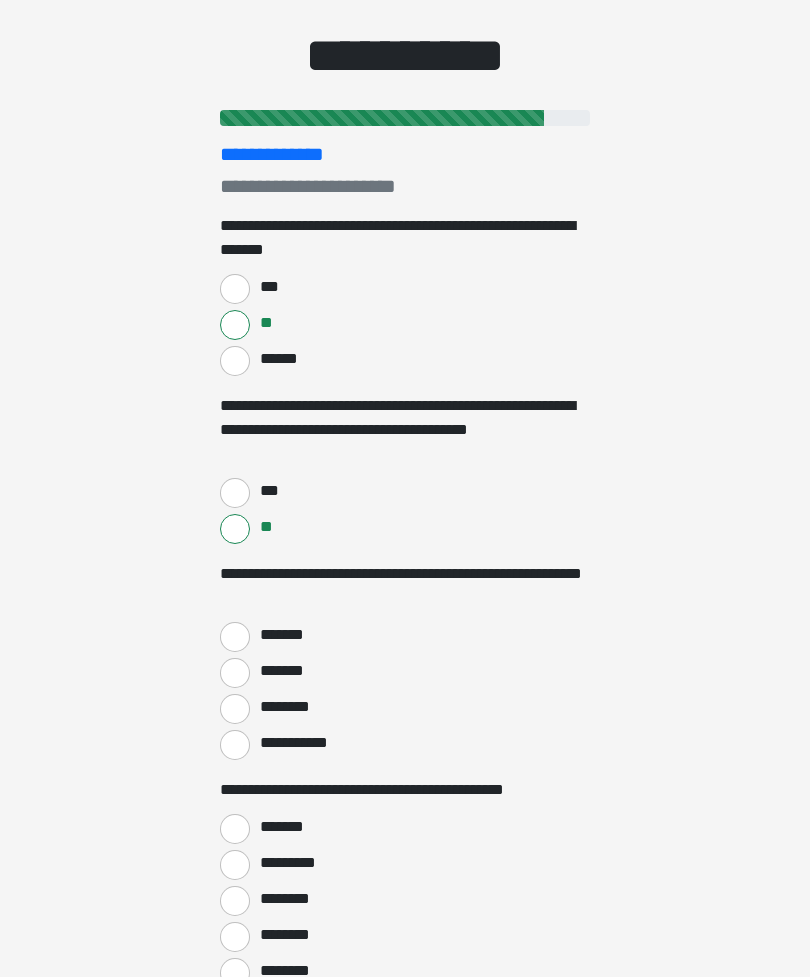 scroll, scrollTop: 150, scrollLeft: 0, axis: vertical 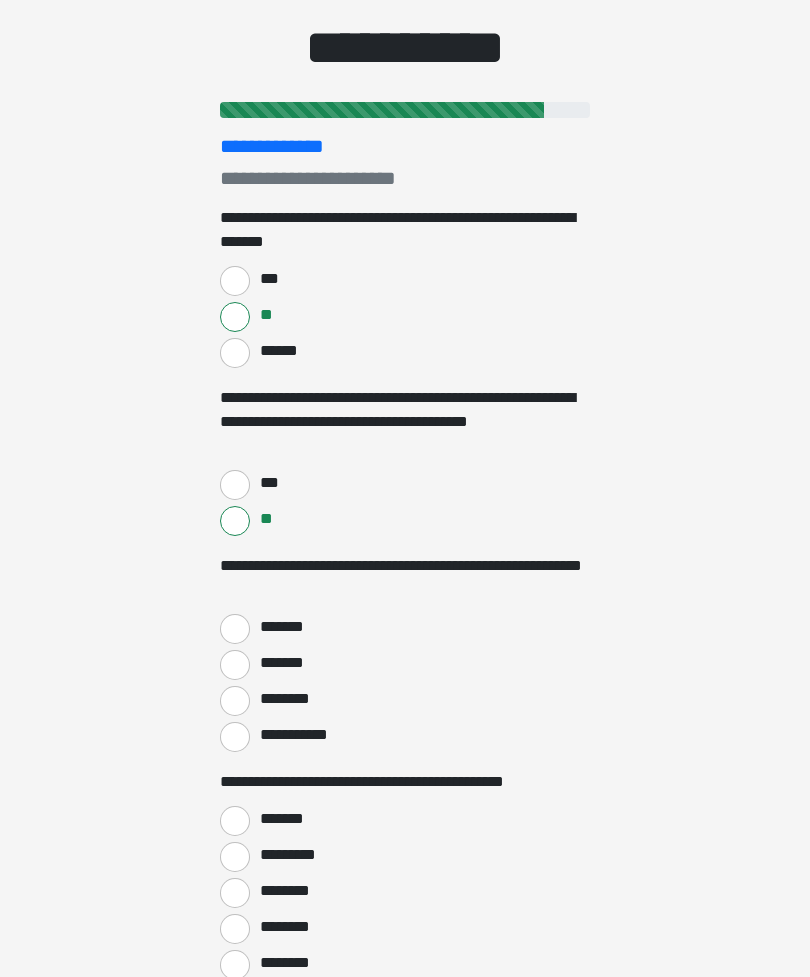 click on "********" at bounding box center [235, 702] 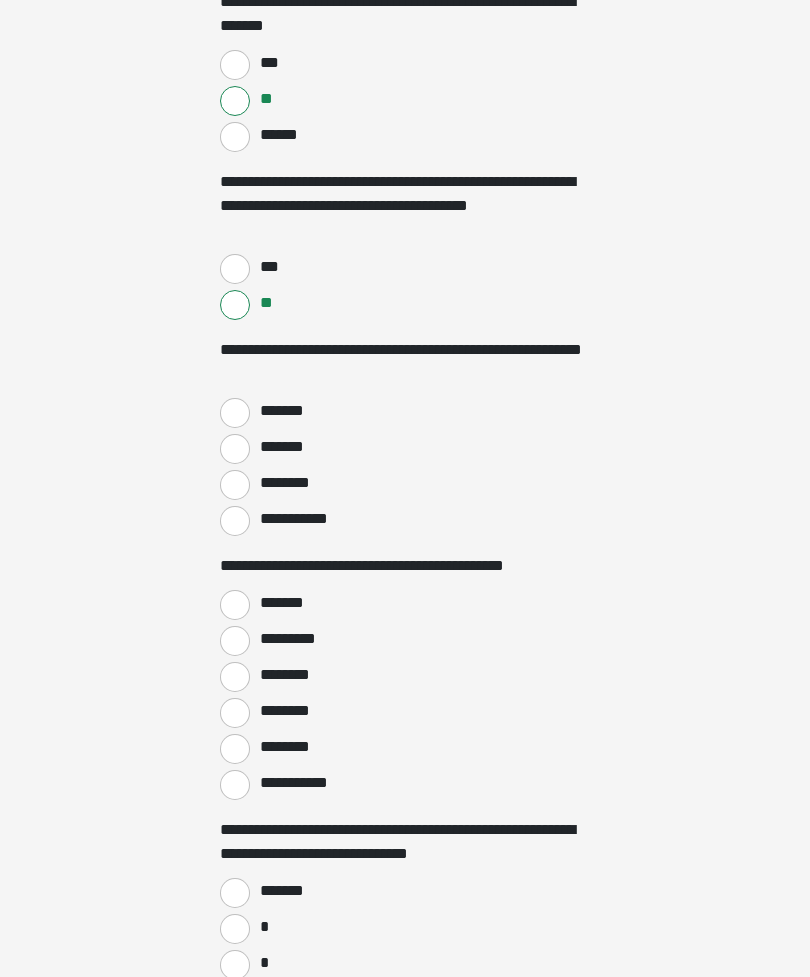 scroll, scrollTop: 374, scrollLeft: 0, axis: vertical 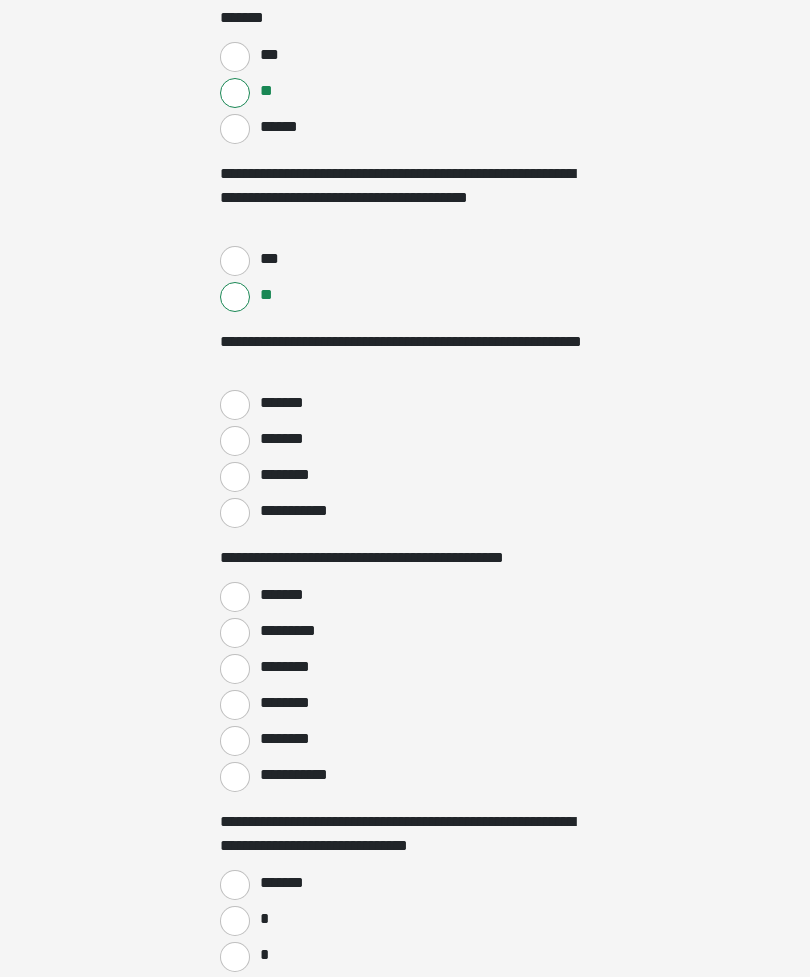 click on "*********" at bounding box center (235, 634) 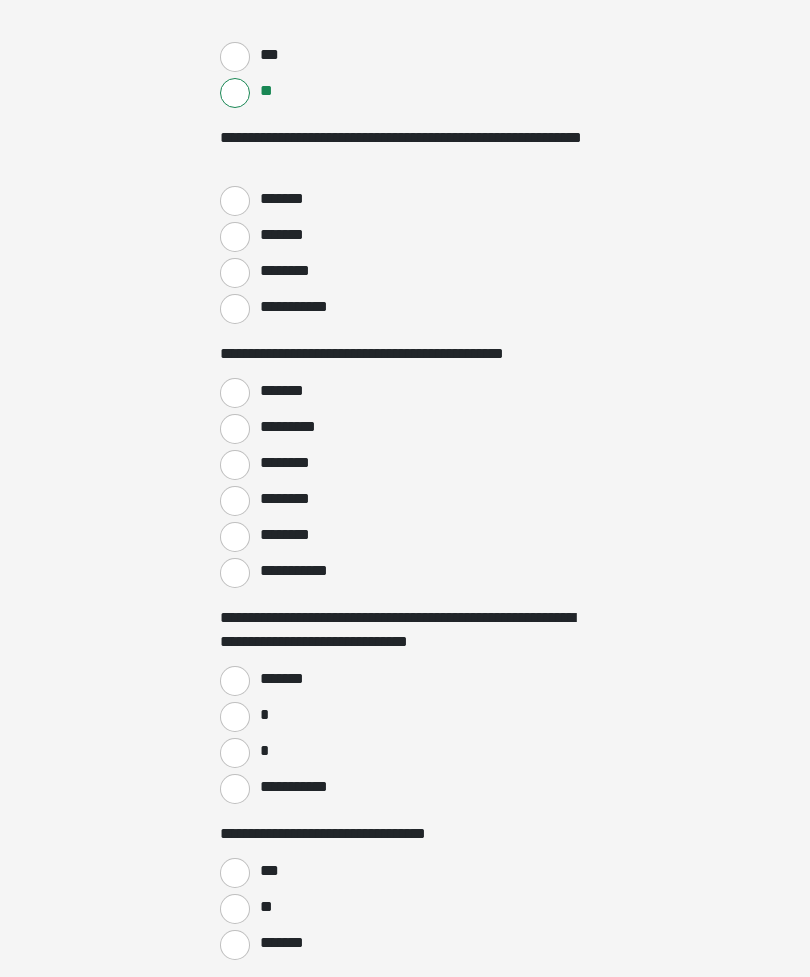 scroll, scrollTop: 589, scrollLeft: 0, axis: vertical 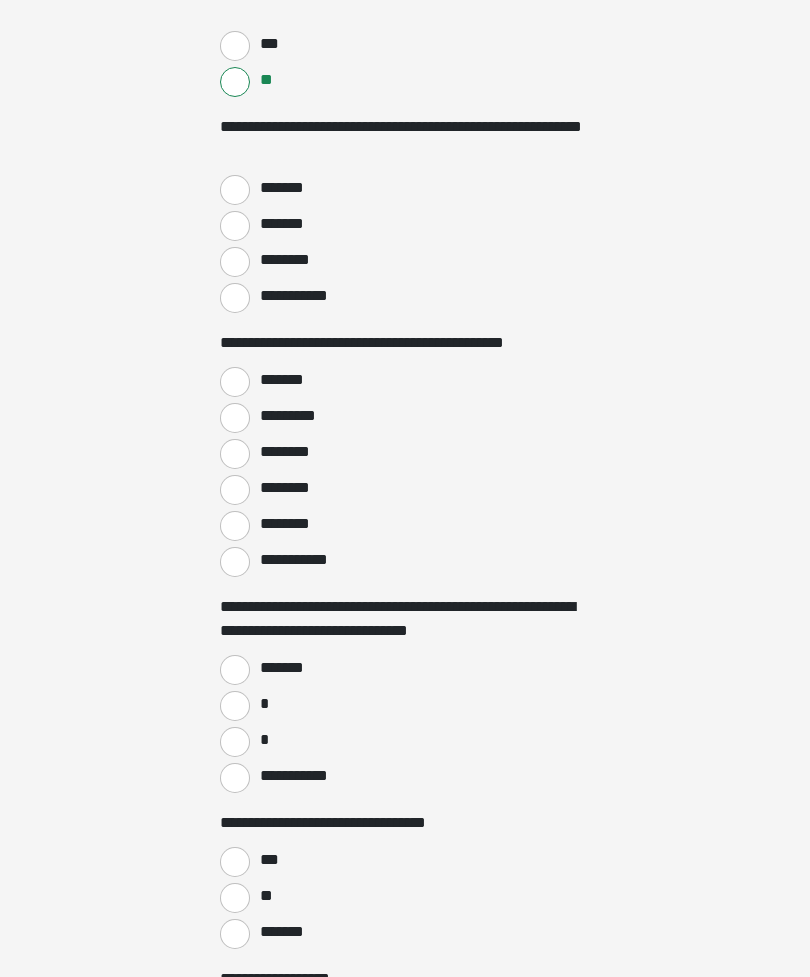 click on "*" at bounding box center (235, 707) 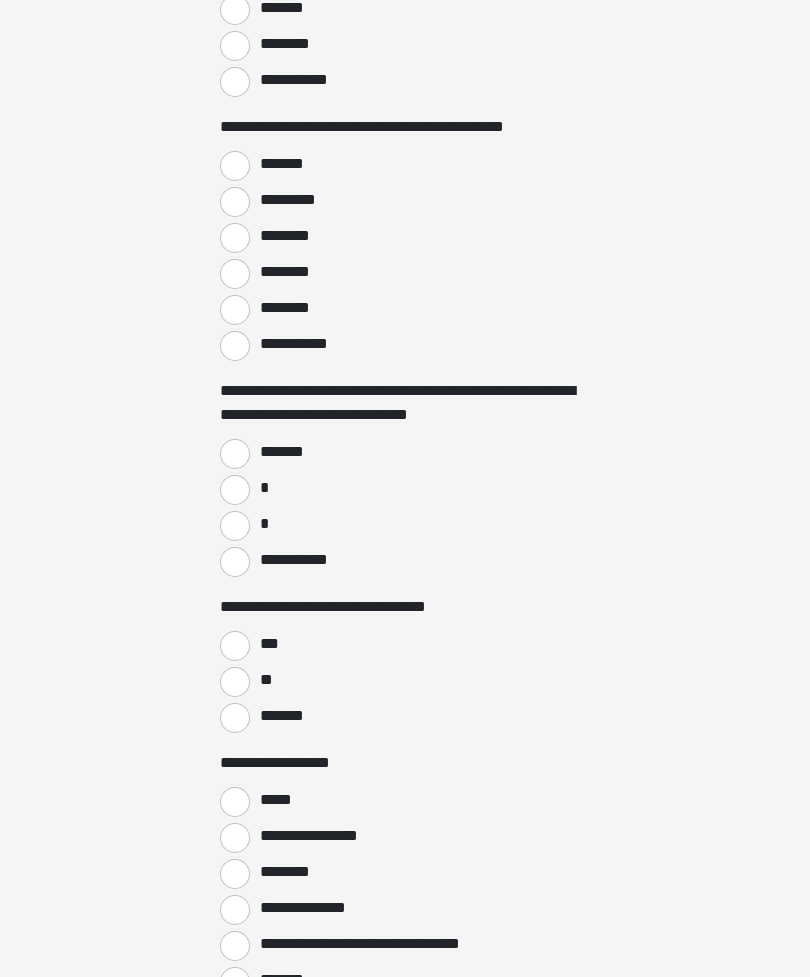scroll, scrollTop: 811, scrollLeft: 0, axis: vertical 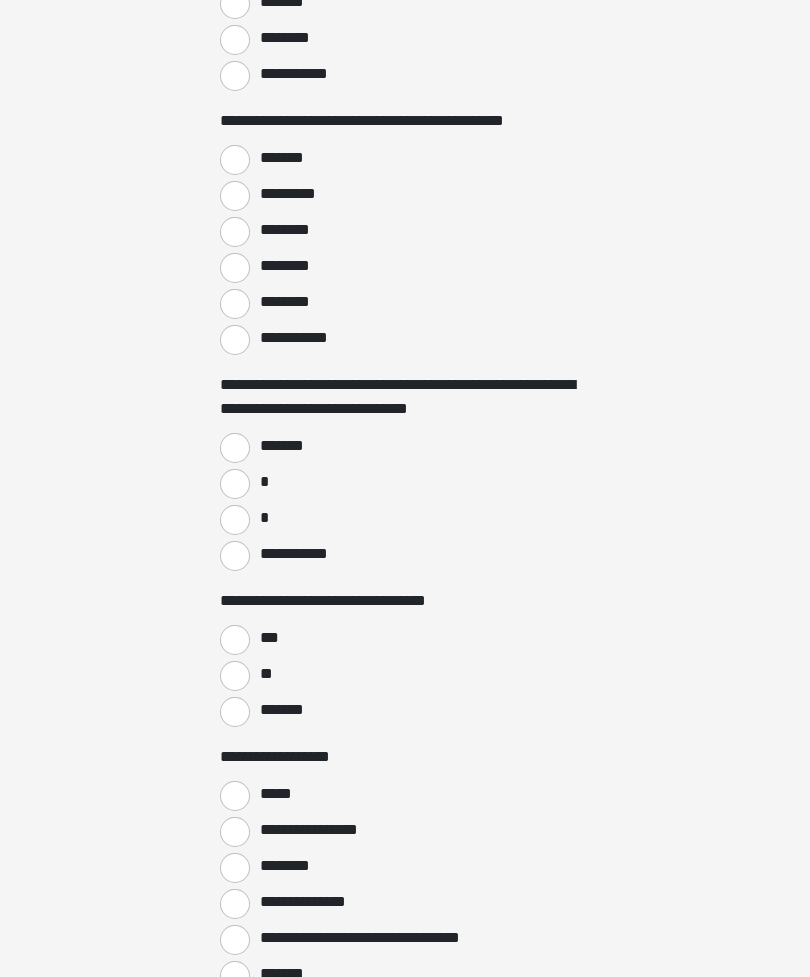click on "**" at bounding box center [235, 677] 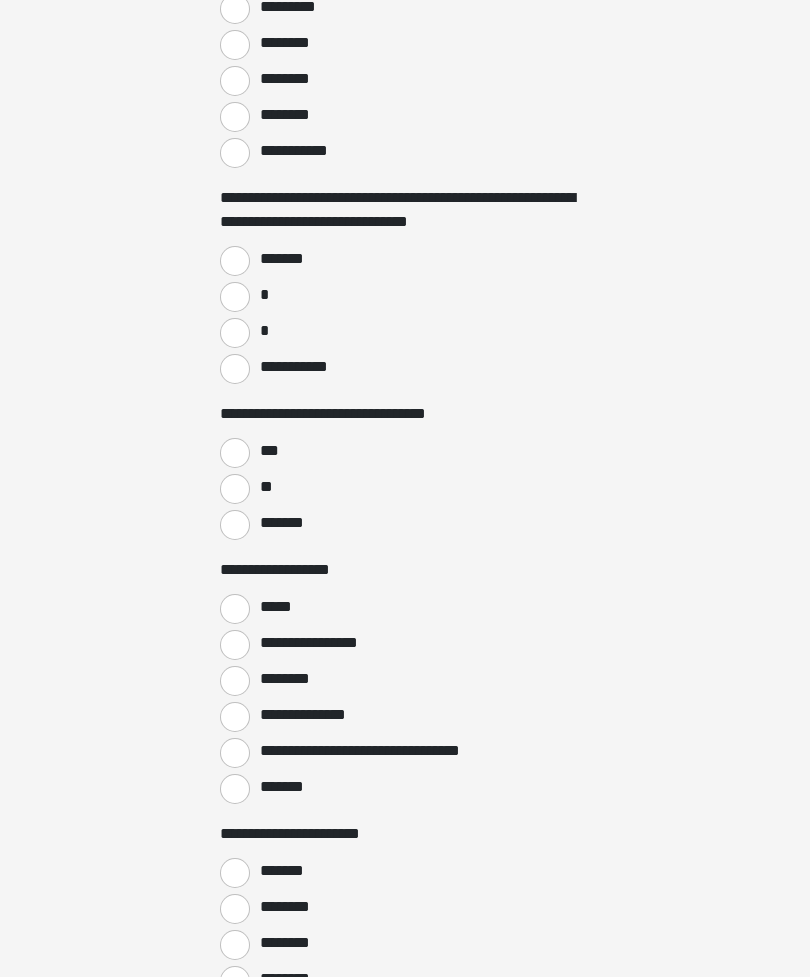 scroll, scrollTop: 1020, scrollLeft: 0, axis: vertical 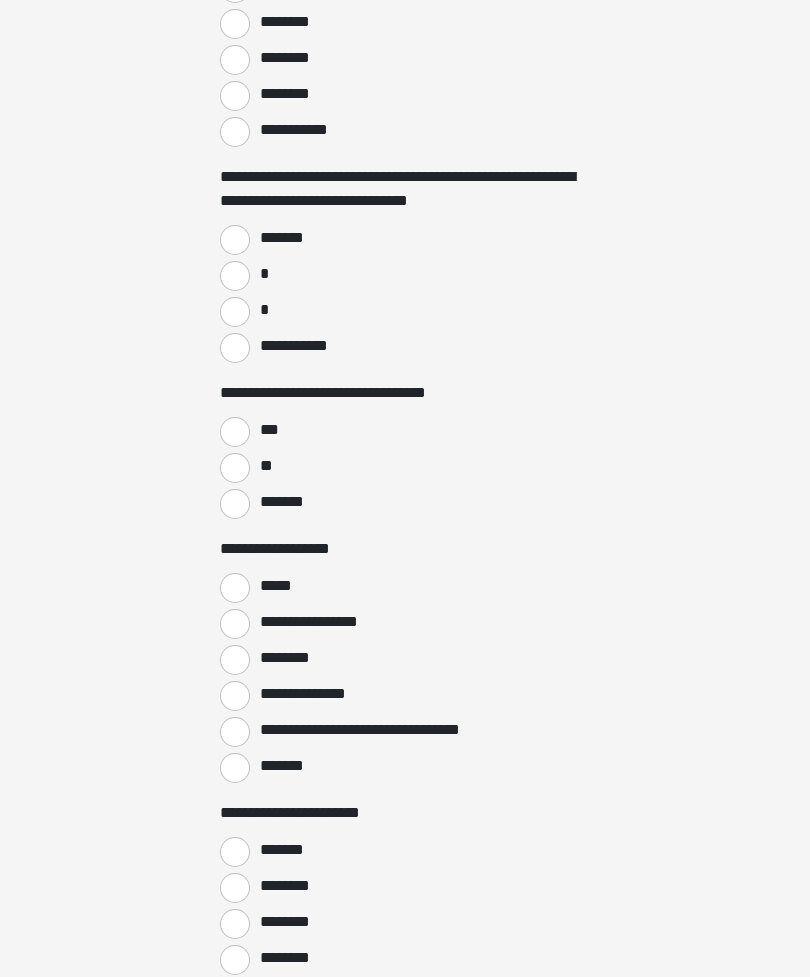 click on "*****" at bounding box center [235, 588] 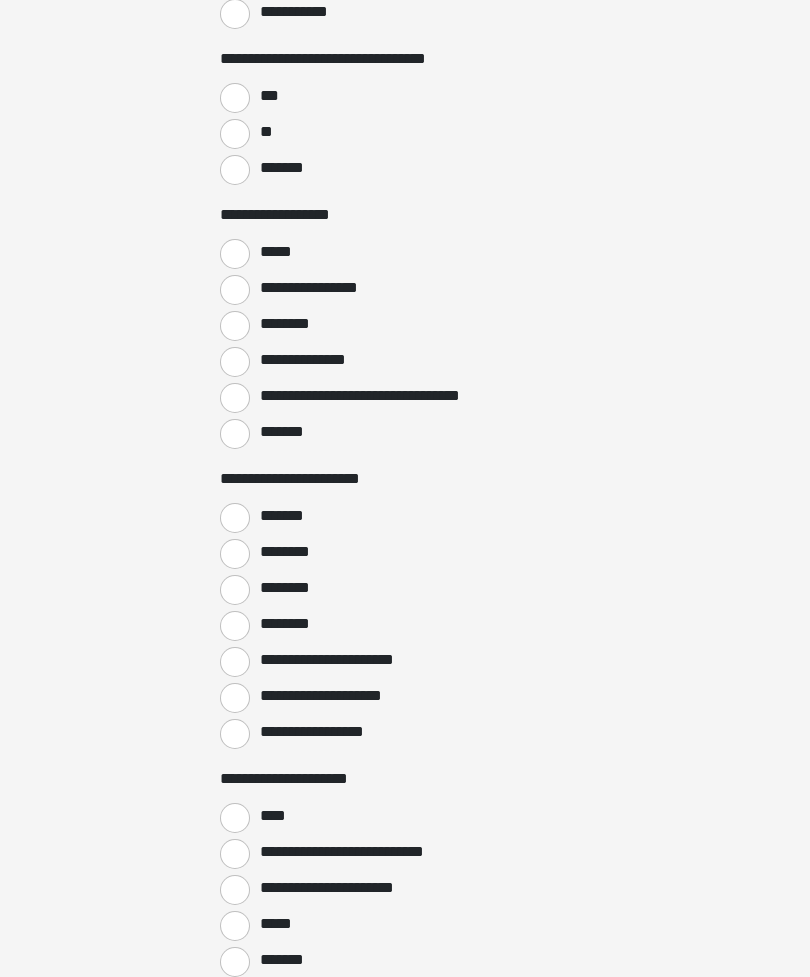 scroll, scrollTop: 1369, scrollLeft: 0, axis: vertical 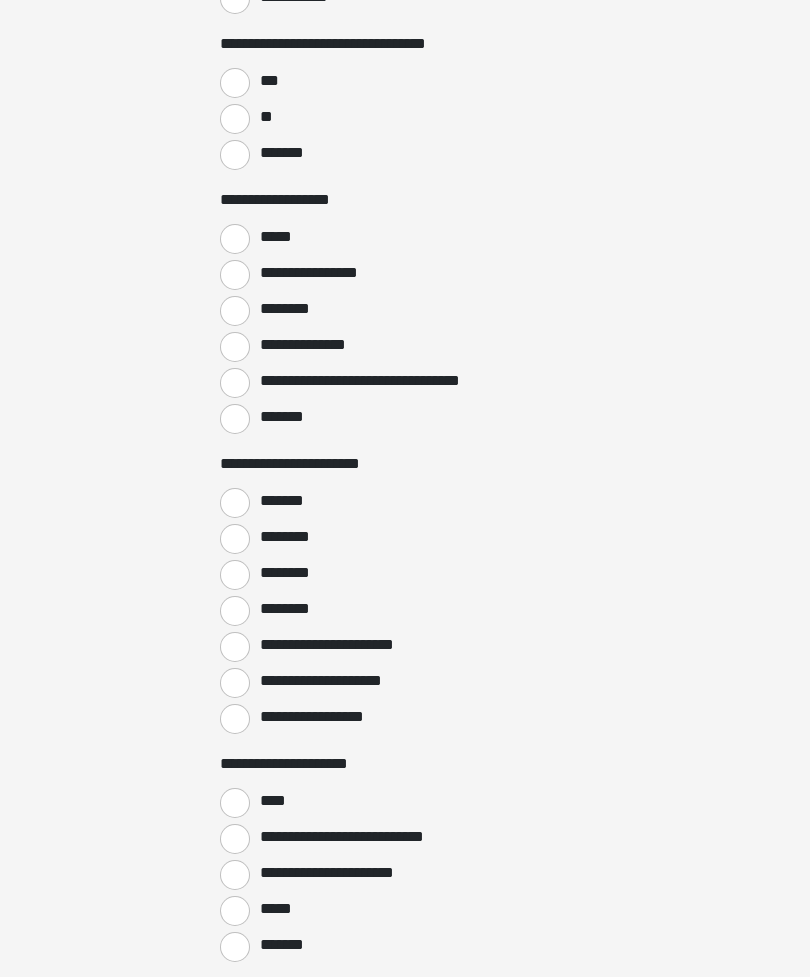 click on "**********" at bounding box center (235, 719) 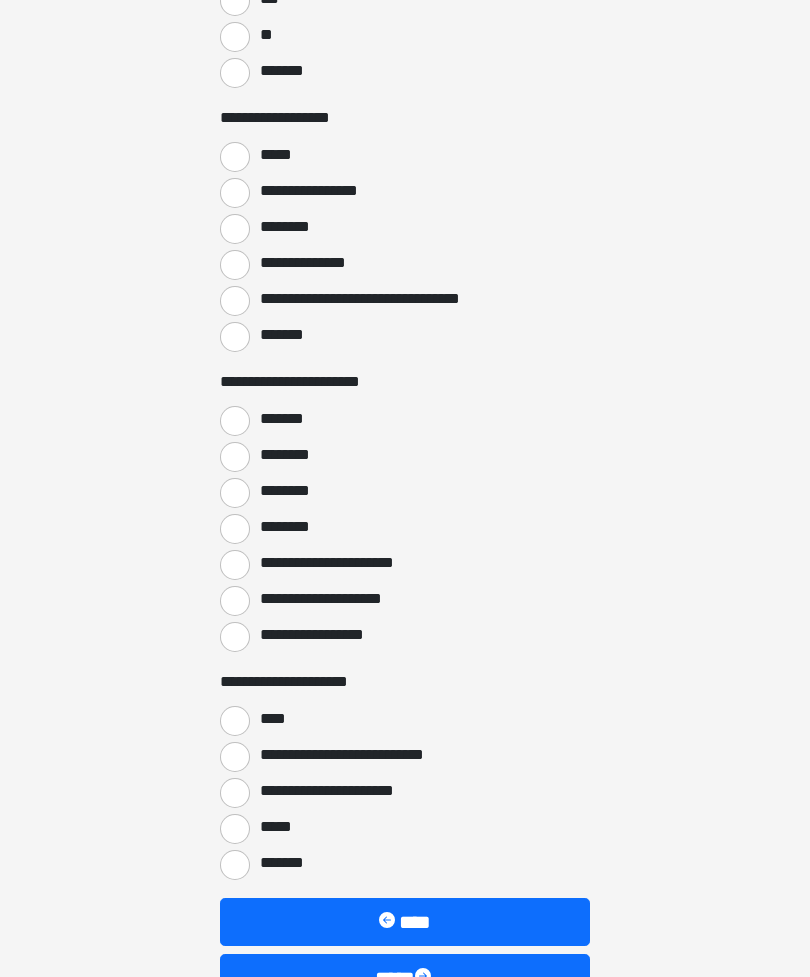 scroll, scrollTop: 1451, scrollLeft: 0, axis: vertical 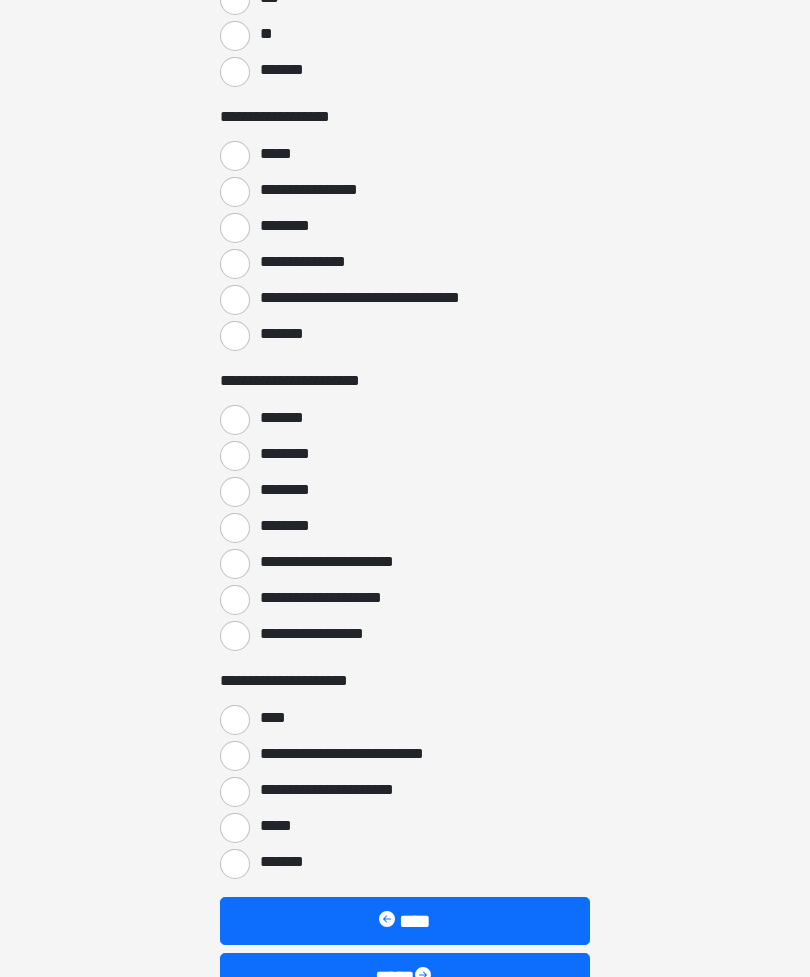 click on "****" at bounding box center [235, 721] 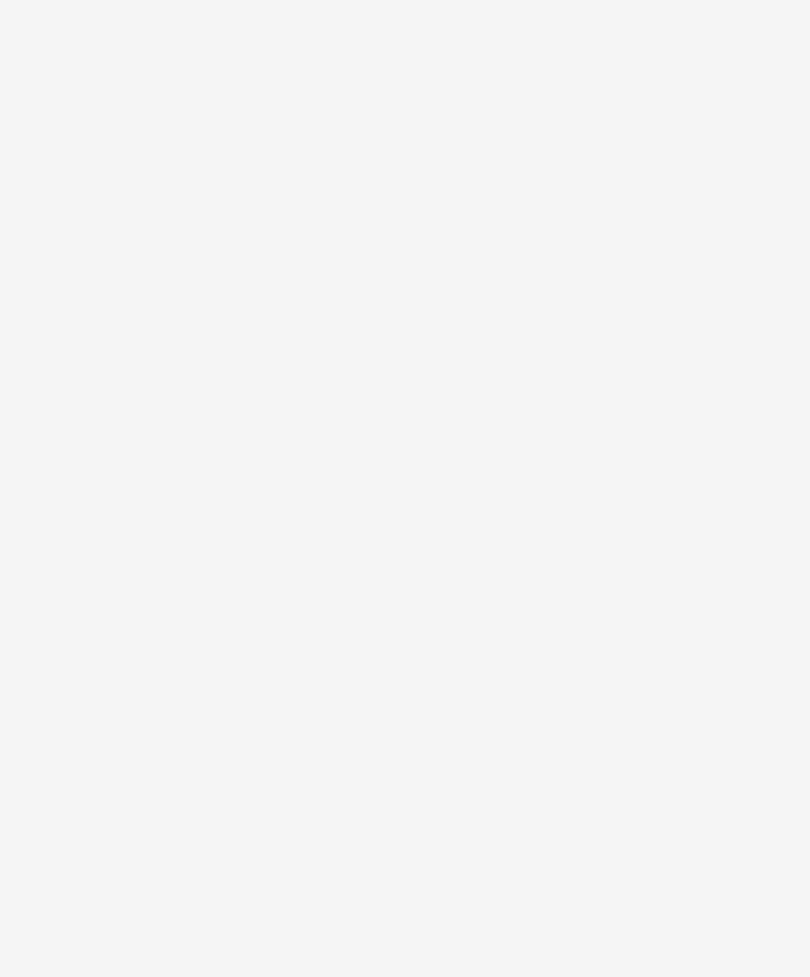 scroll, scrollTop: 0, scrollLeft: 0, axis: both 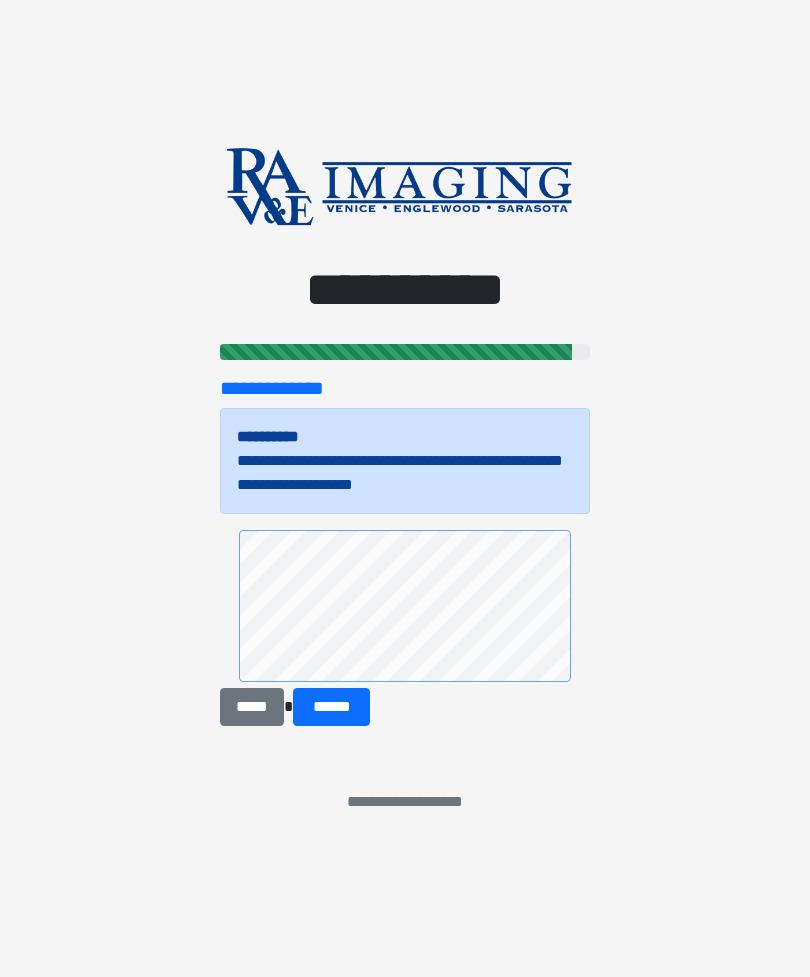 click on "******" at bounding box center [331, 707] 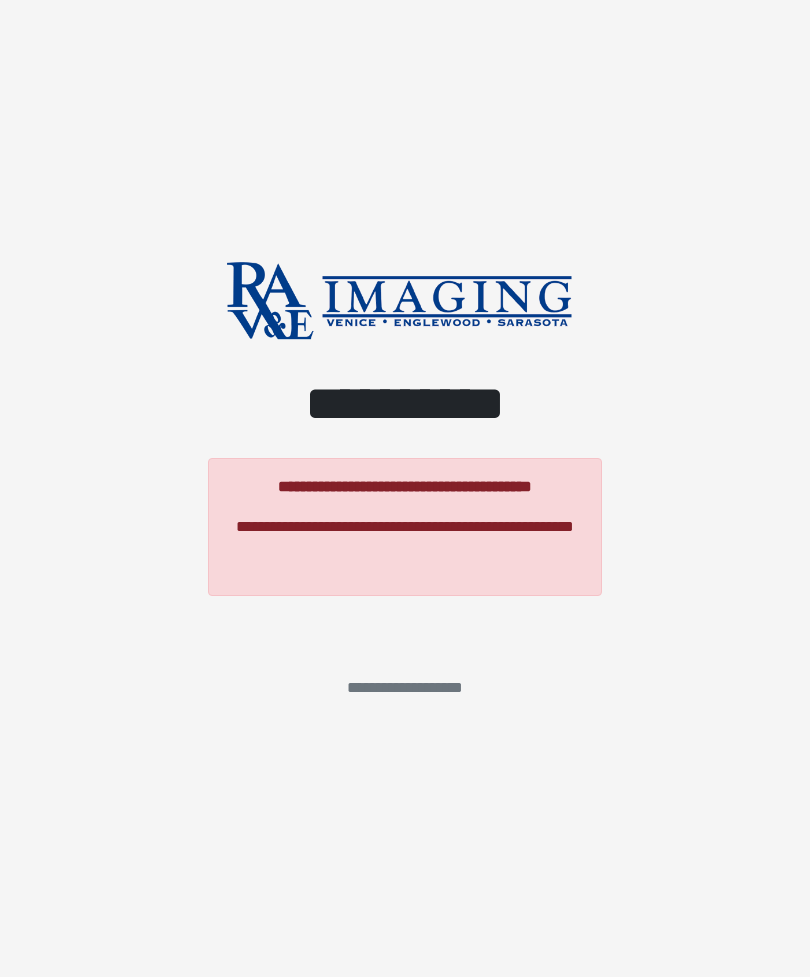 scroll, scrollTop: 0, scrollLeft: 0, axis: both 